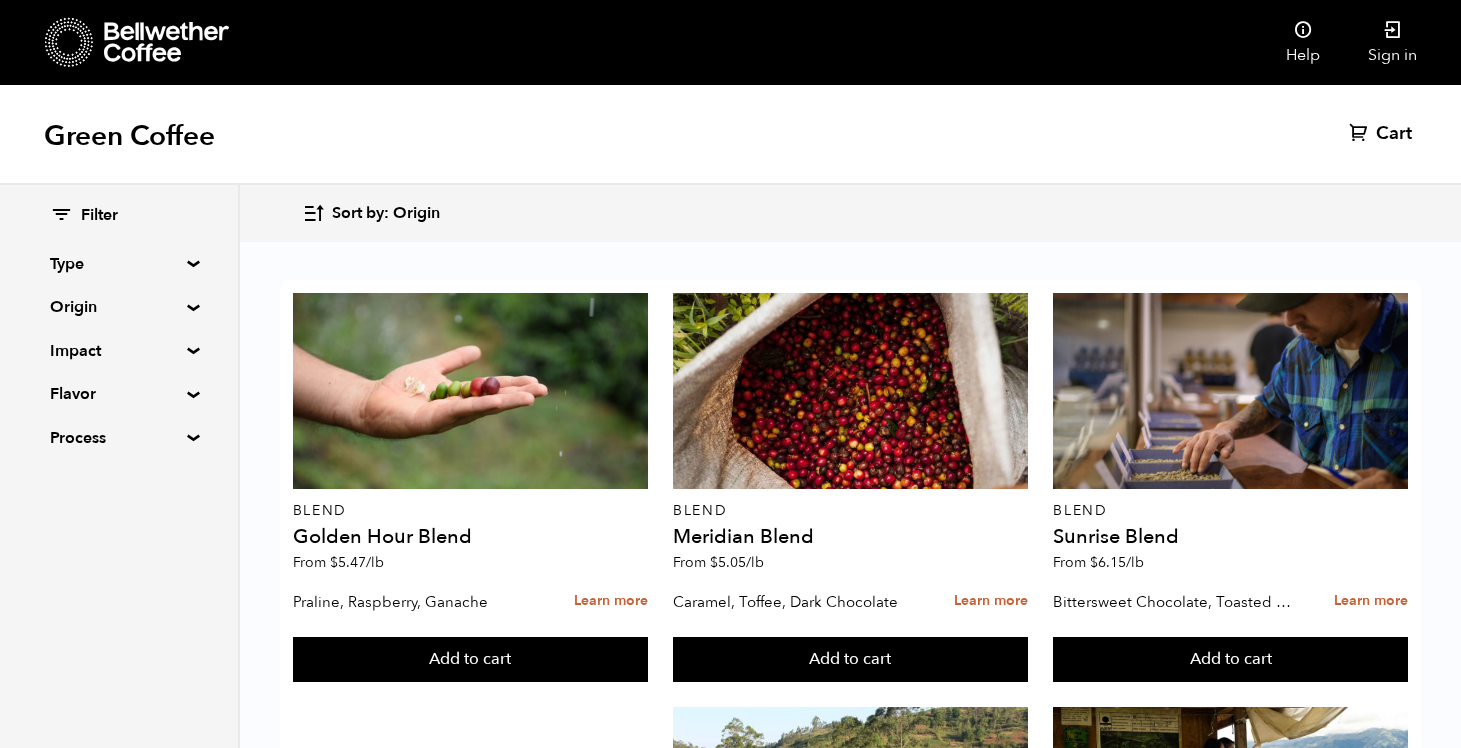 scroll, scrollTop: 0, scrollLeft: 0, axis: both 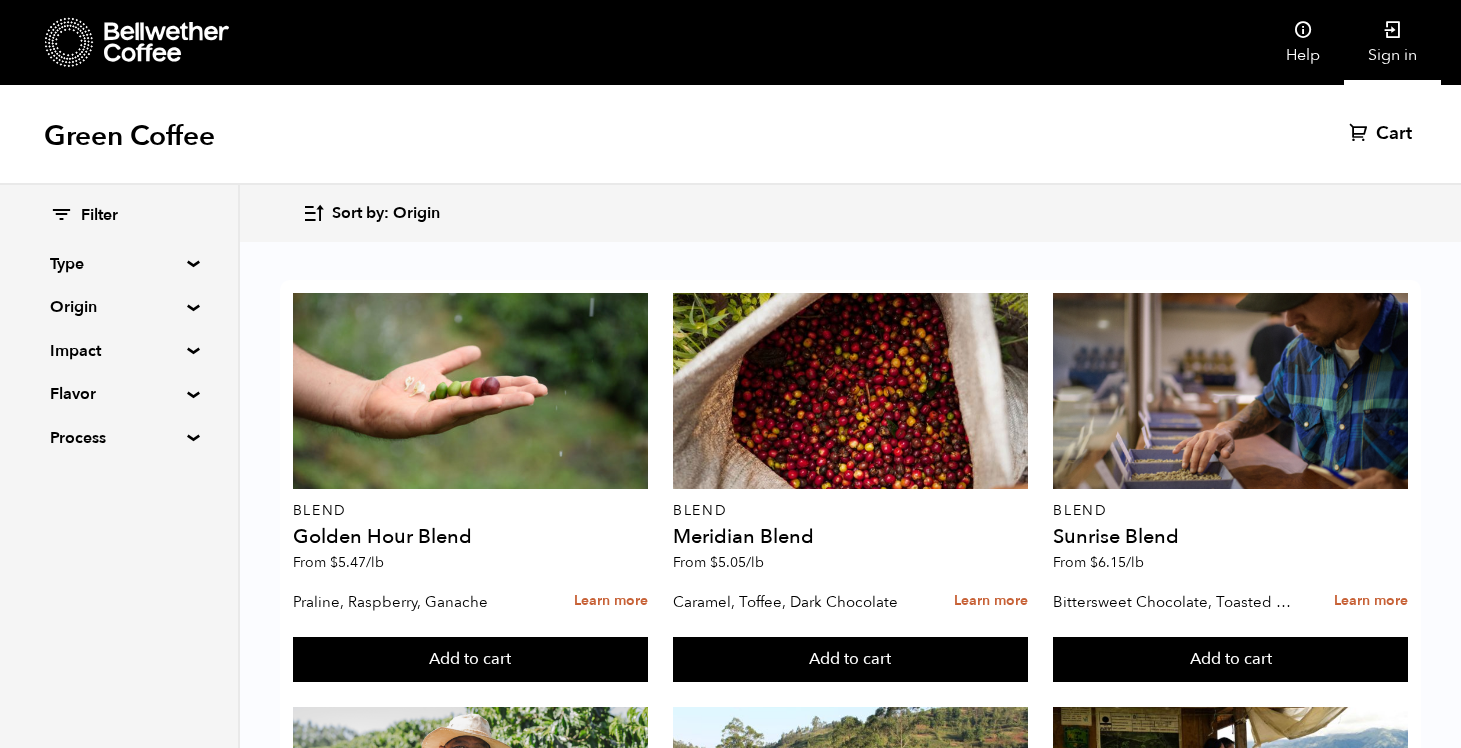 click on "Sign in" at bounding box center (1392, 42) 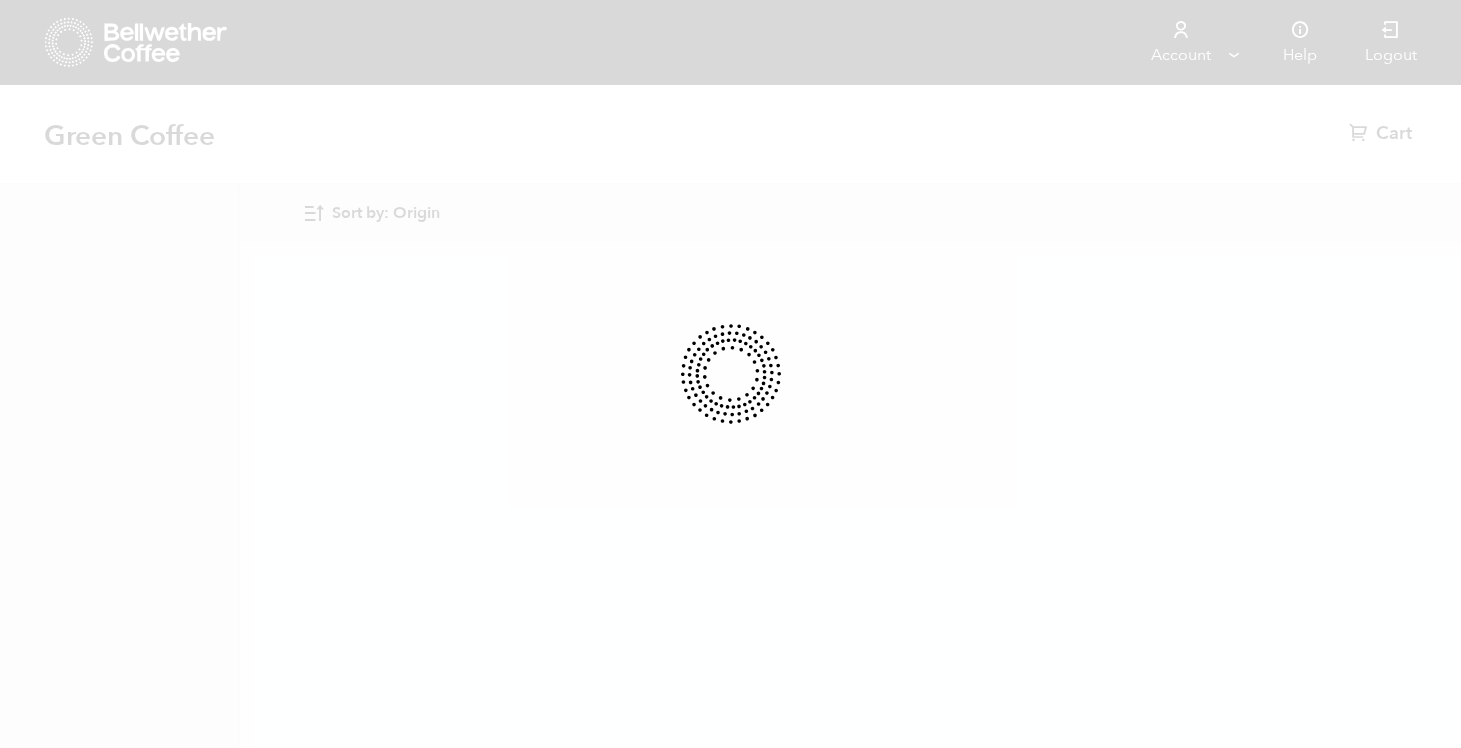 scroll, scrollTop: 0, scrollLeft: 0, axis: both 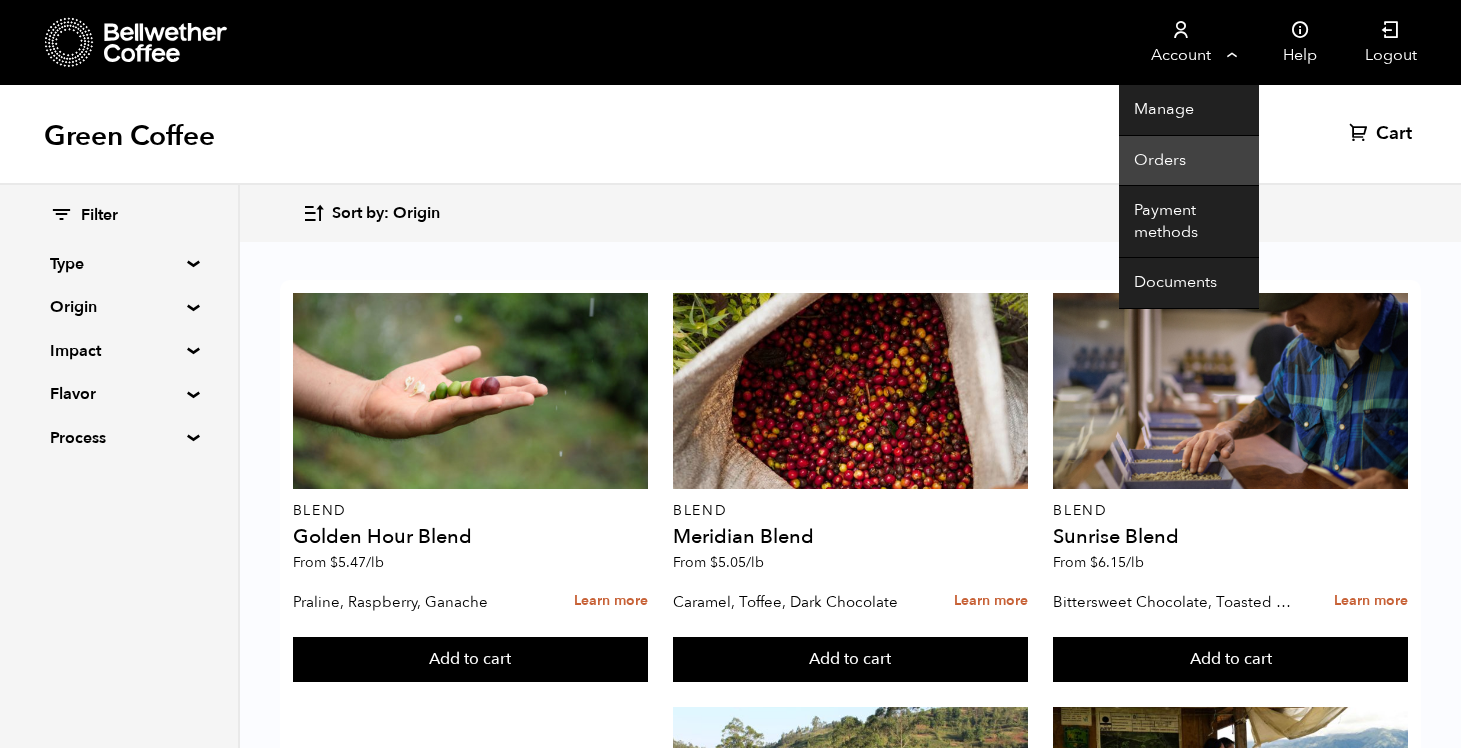 click on "Orders" at bounding box center (1189, 161) 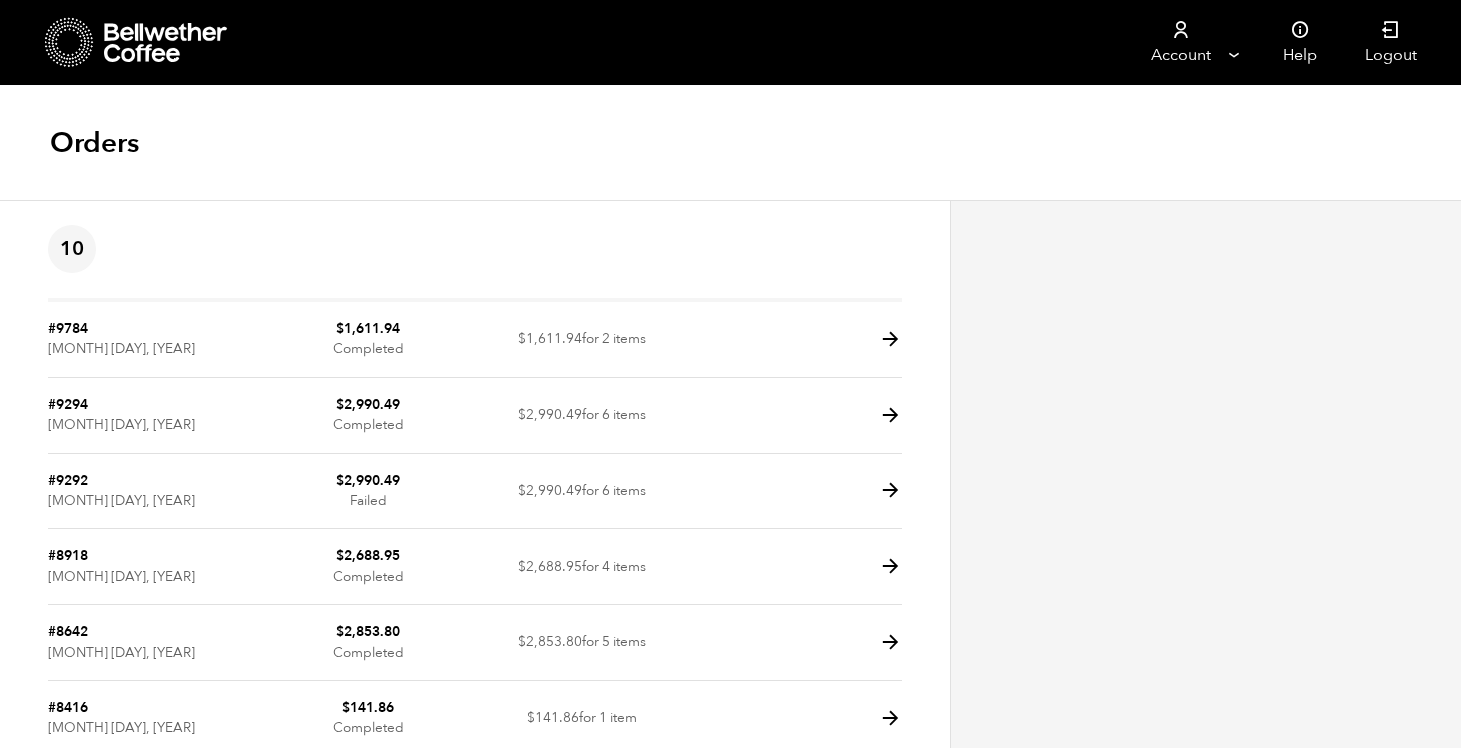 scroll, scrollTop: 0, scrollLeft: 0, axis: both 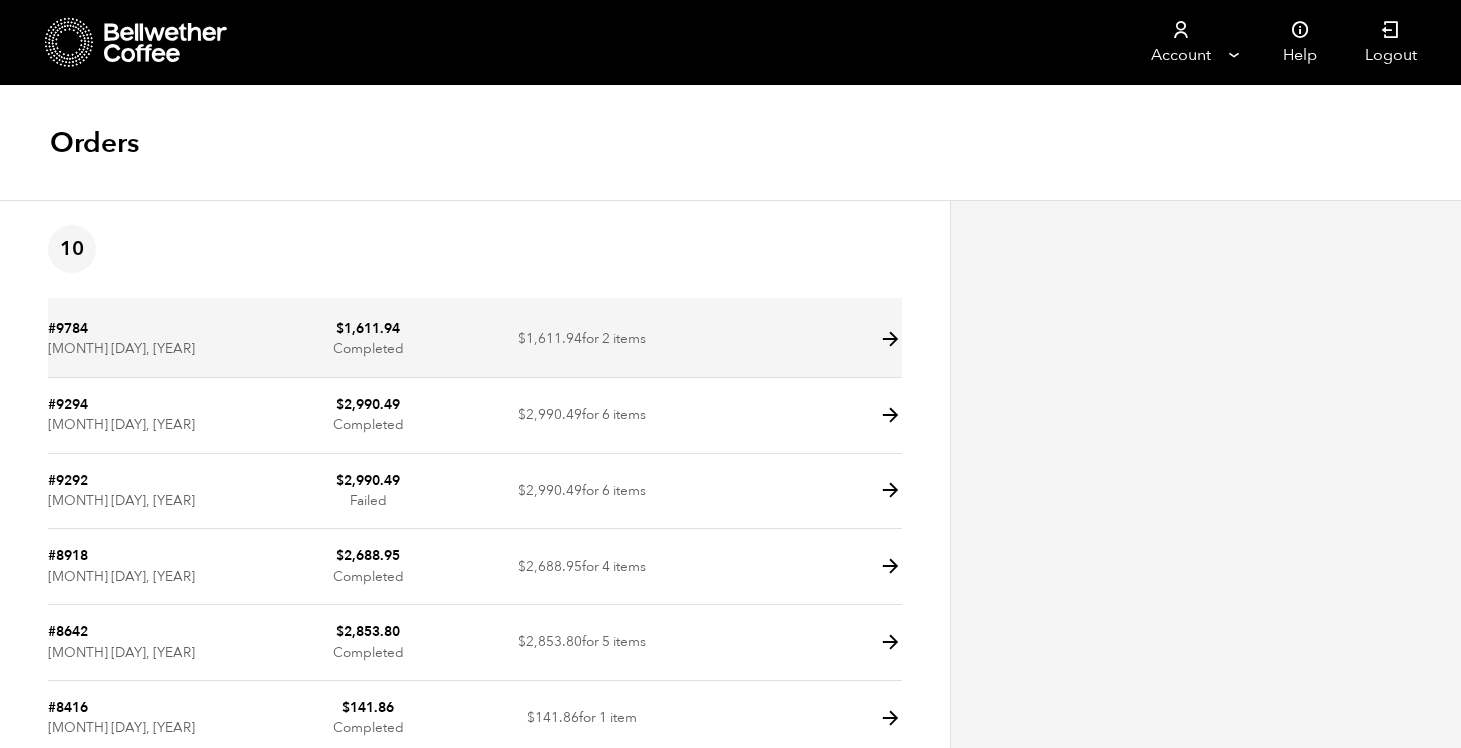 click on "$ 1,611.94  for 2 items" at bounding box center (581, 340) 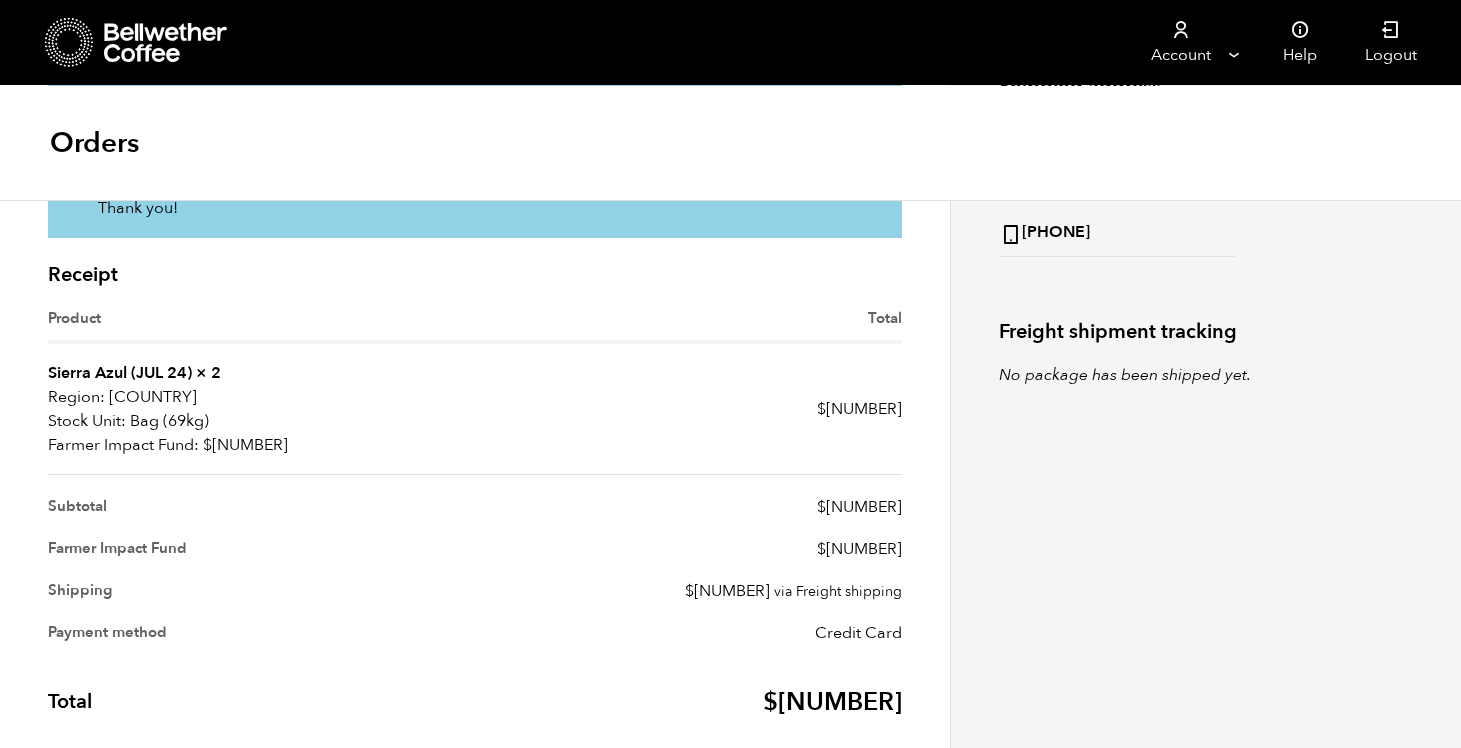 scroll, scrollTop: 0, scrollLeft: 0, axis: both 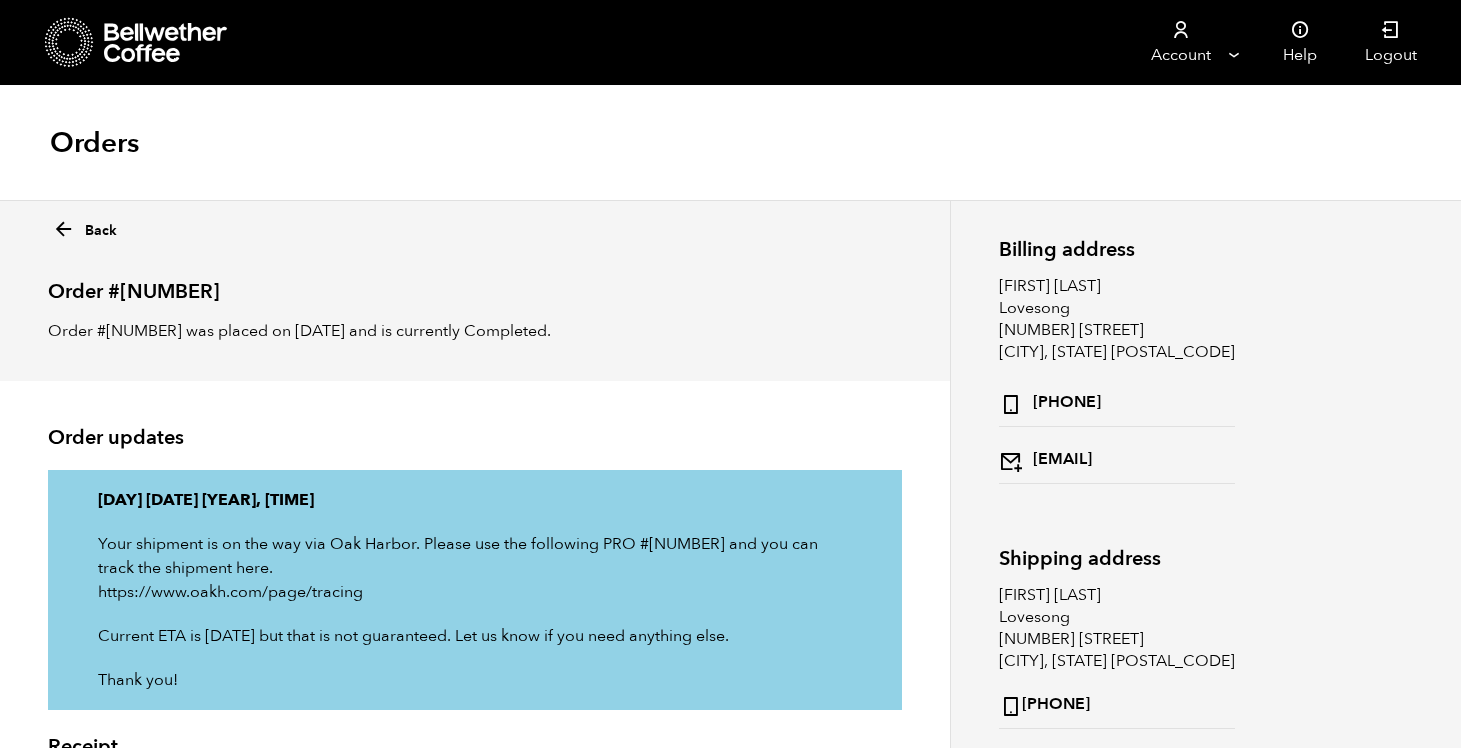 click on "Back" at bounding box center [84, 226] 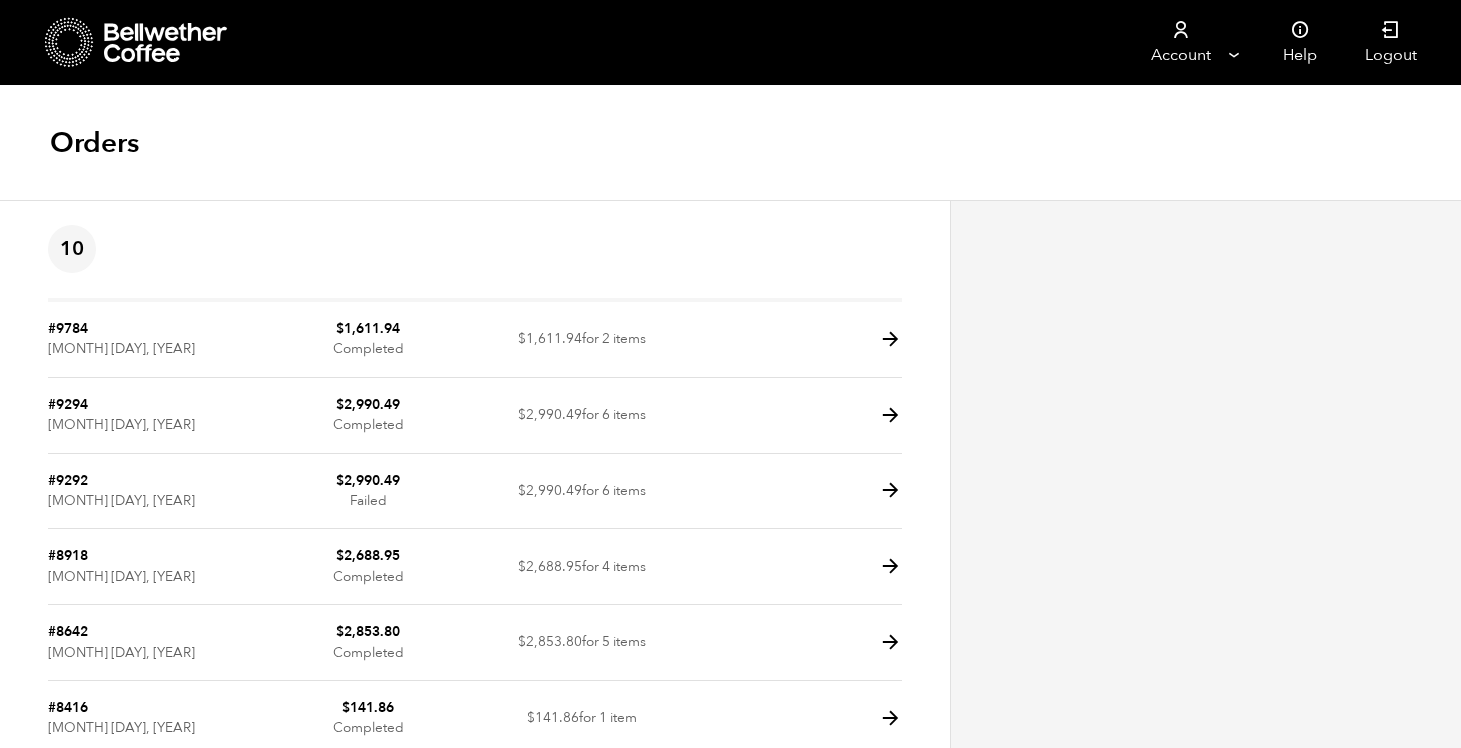 scroll, scrollTop: 0, scrollLeft: 0, axis: both 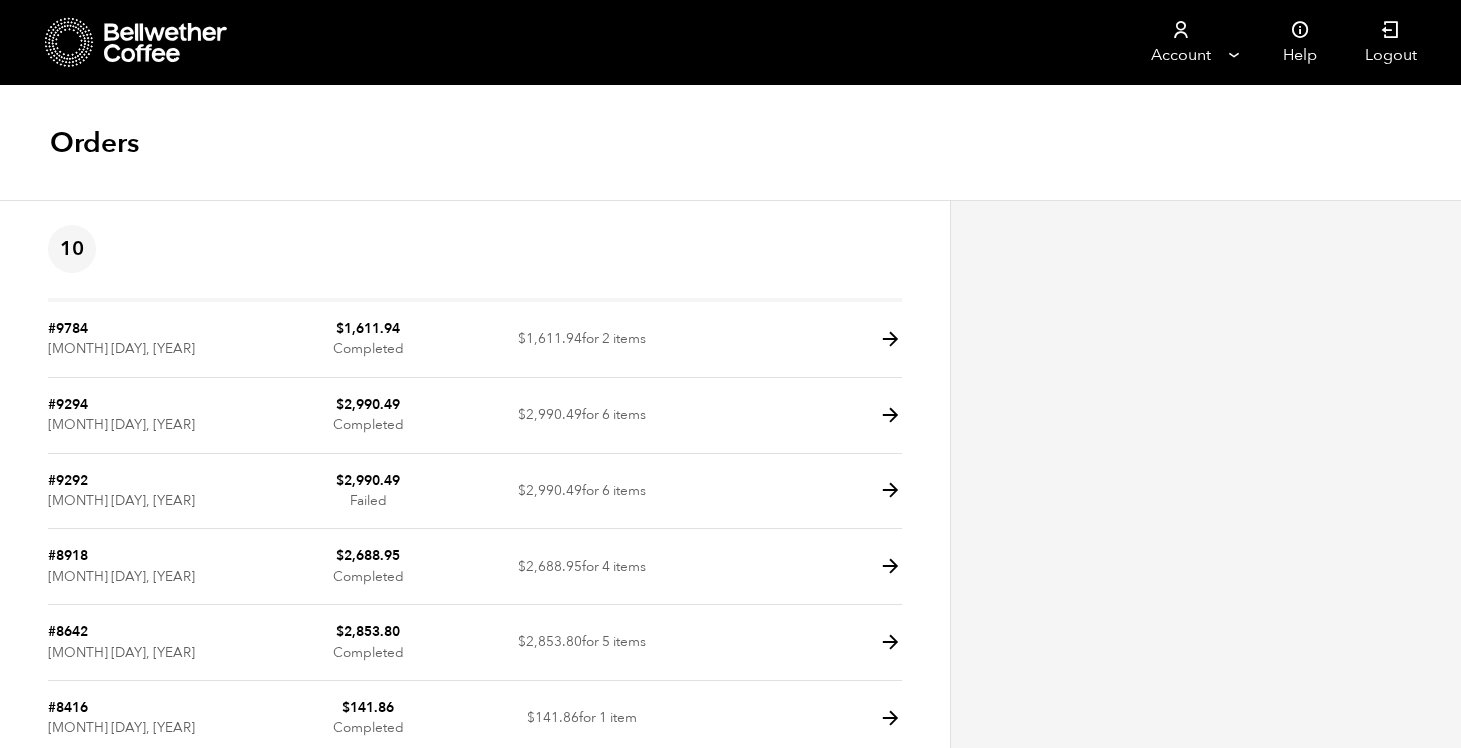 click at bounding box center (166, 43) 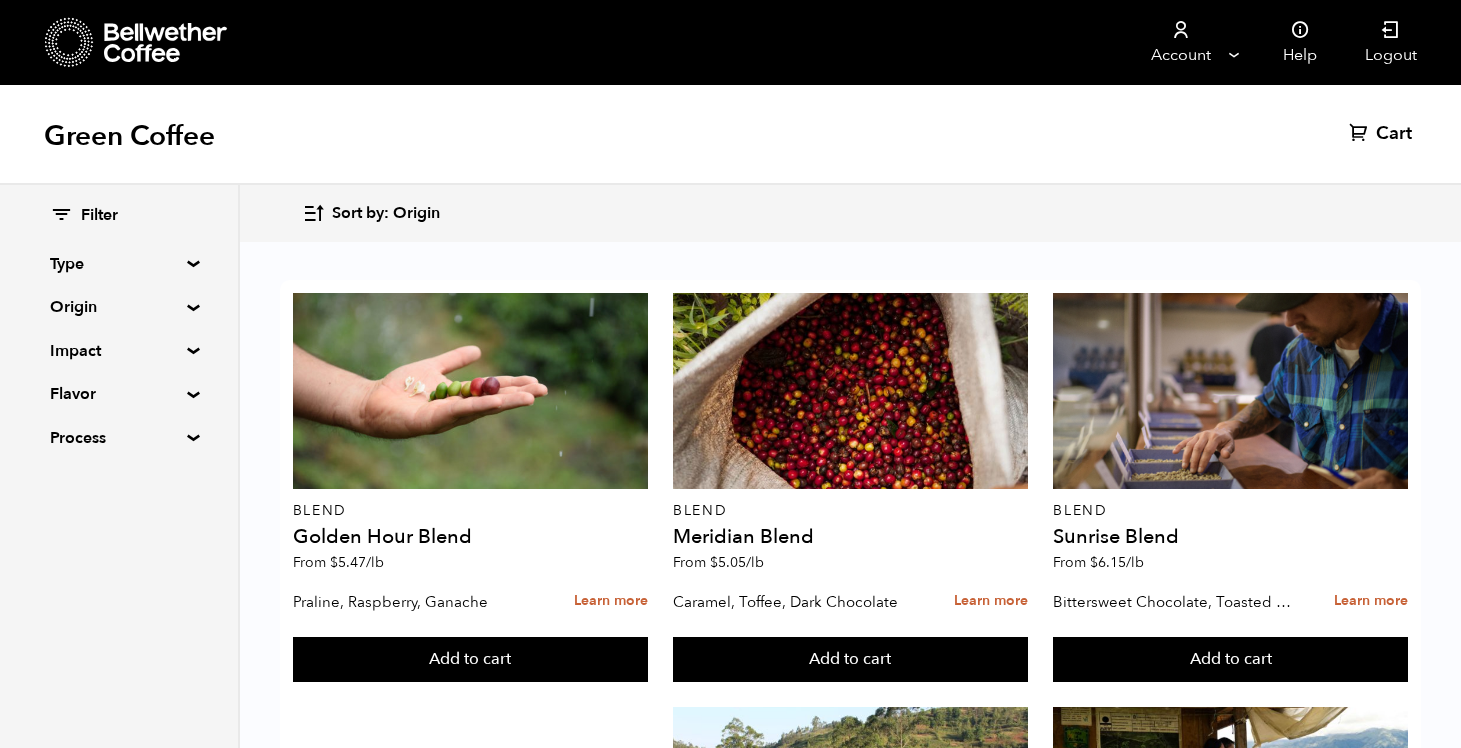 scroll, scrollTop: 2087, scrollLeft: 0, axis: vertical 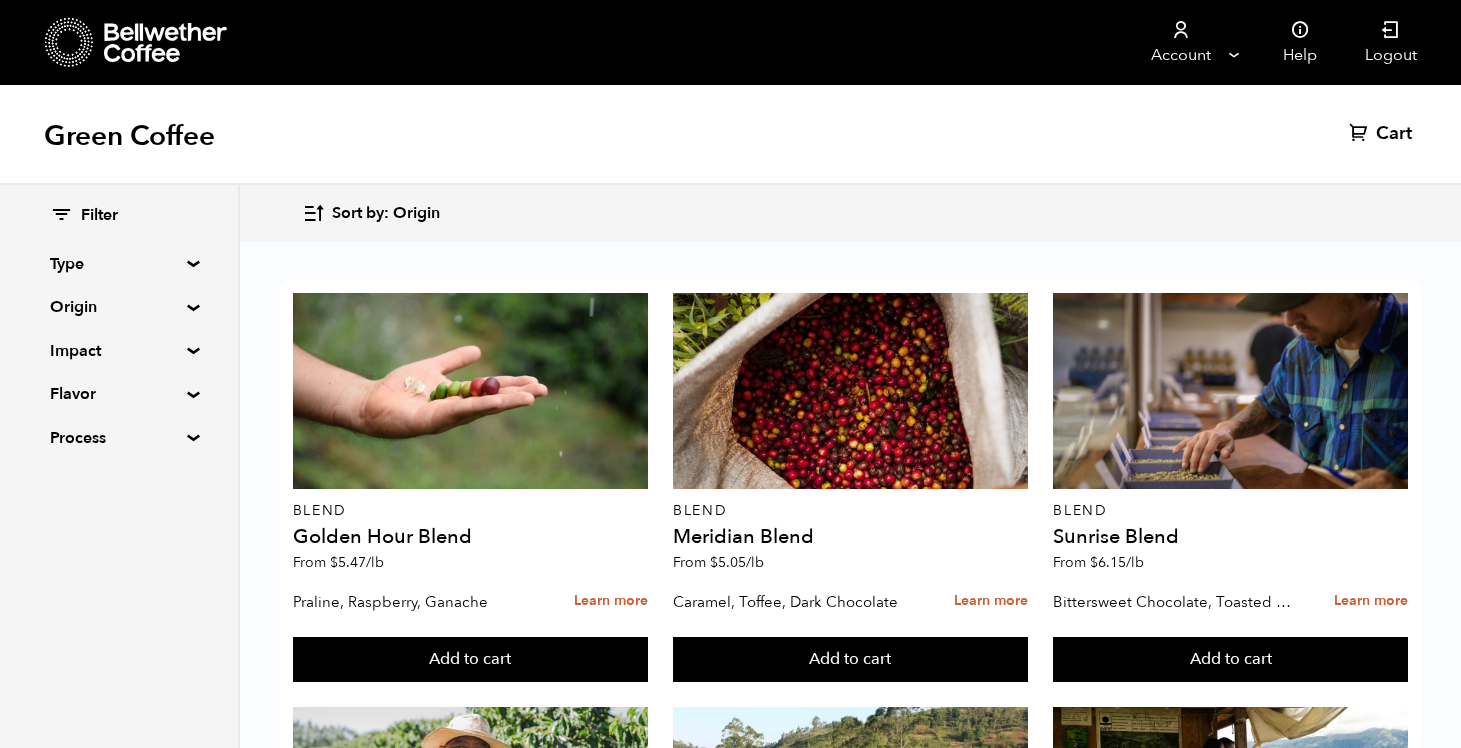 click on "Buy again" at bounding box center (850, 2464) 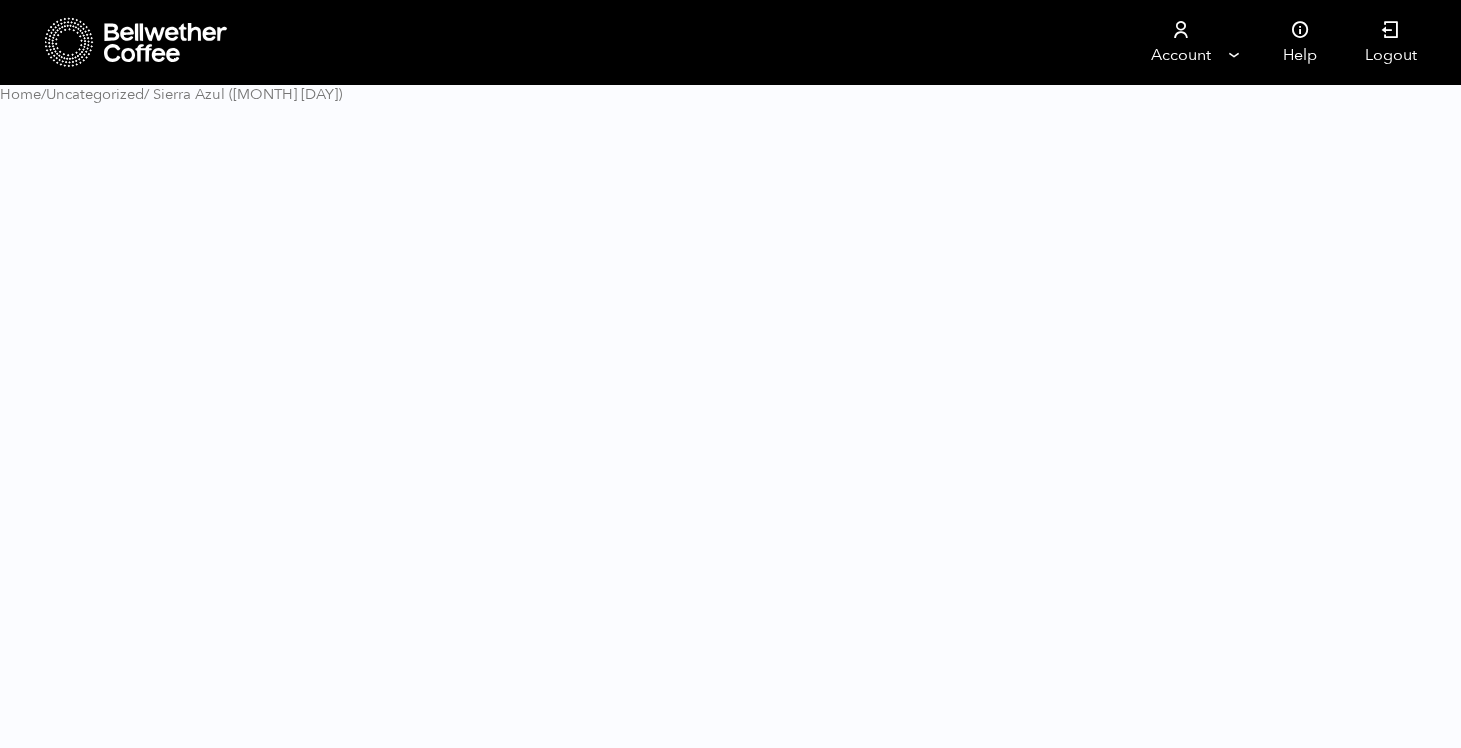 scroll, scrollTop: 0, scrollLeft: 0, axis: both 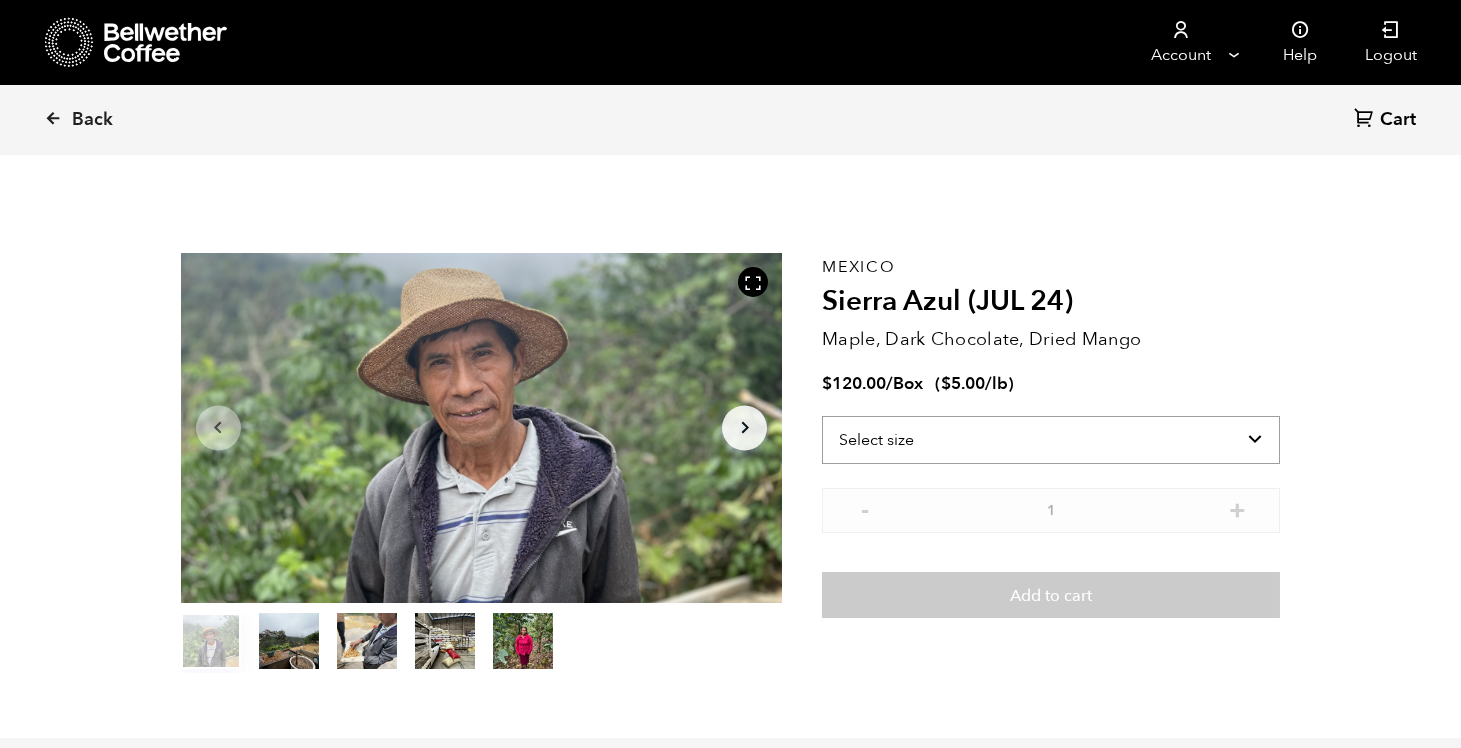 click on "Select size   Box (24 lbs)" at bounding box center (1051, 440) 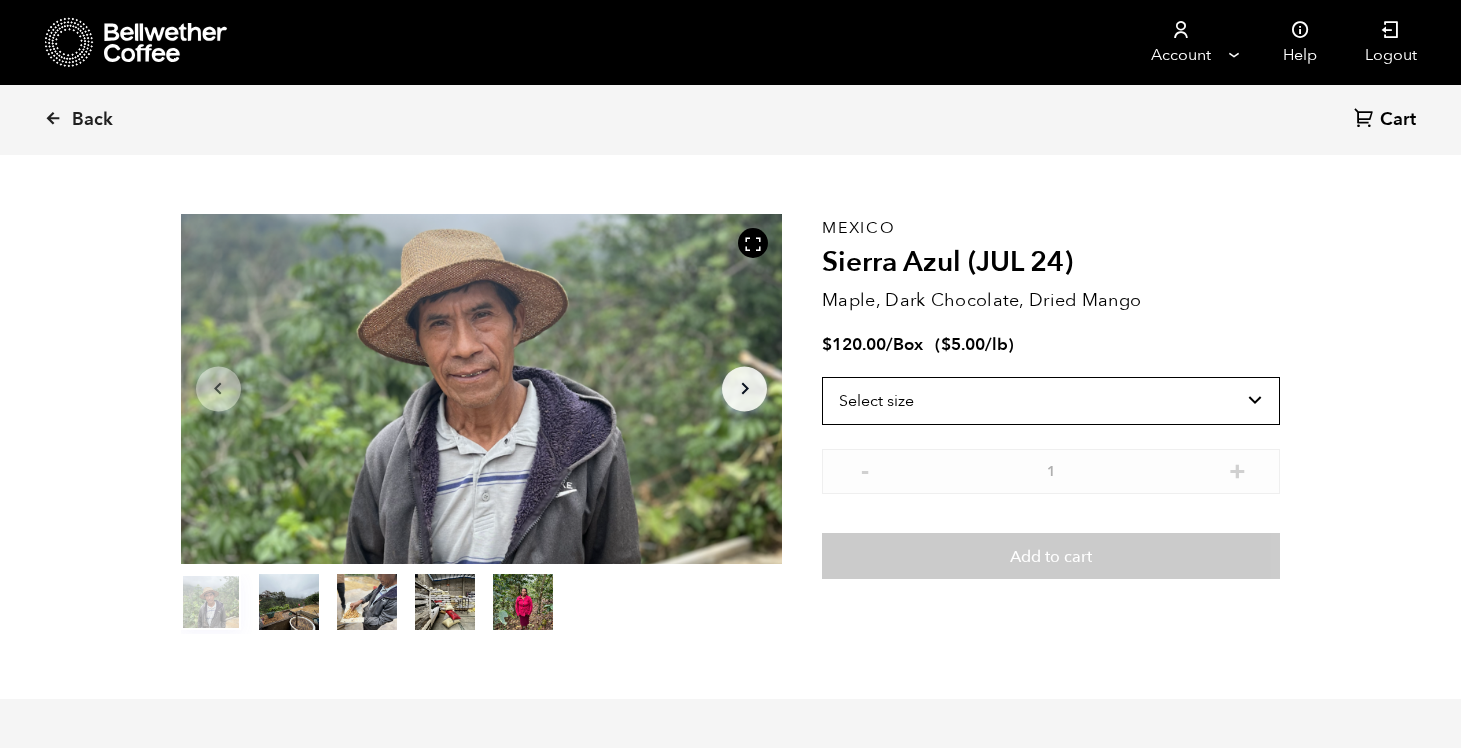 scroll, scrollTop: 31, scrollLeft: 0, axis: vertical 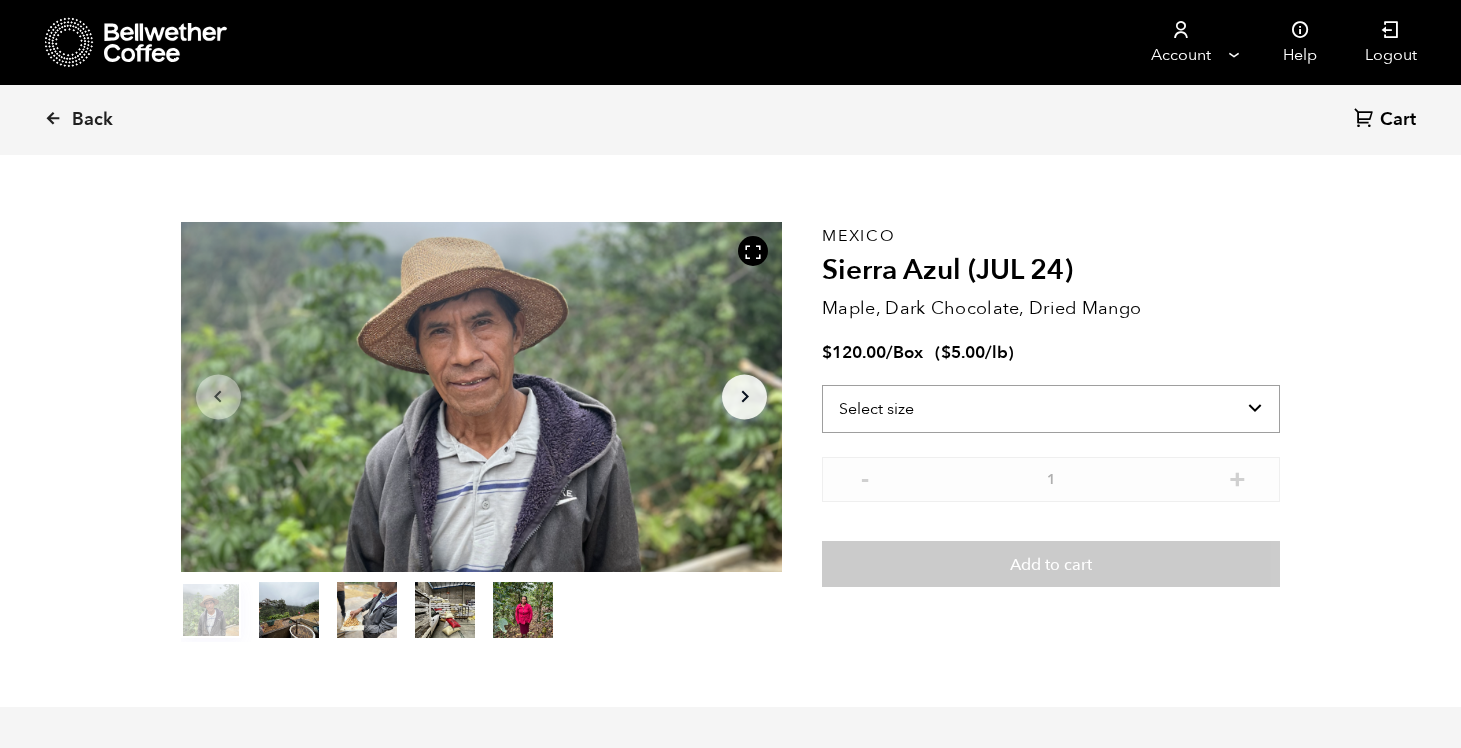 click on "Select size   Box (24 lbs)" at bounding box center [1051, 409] 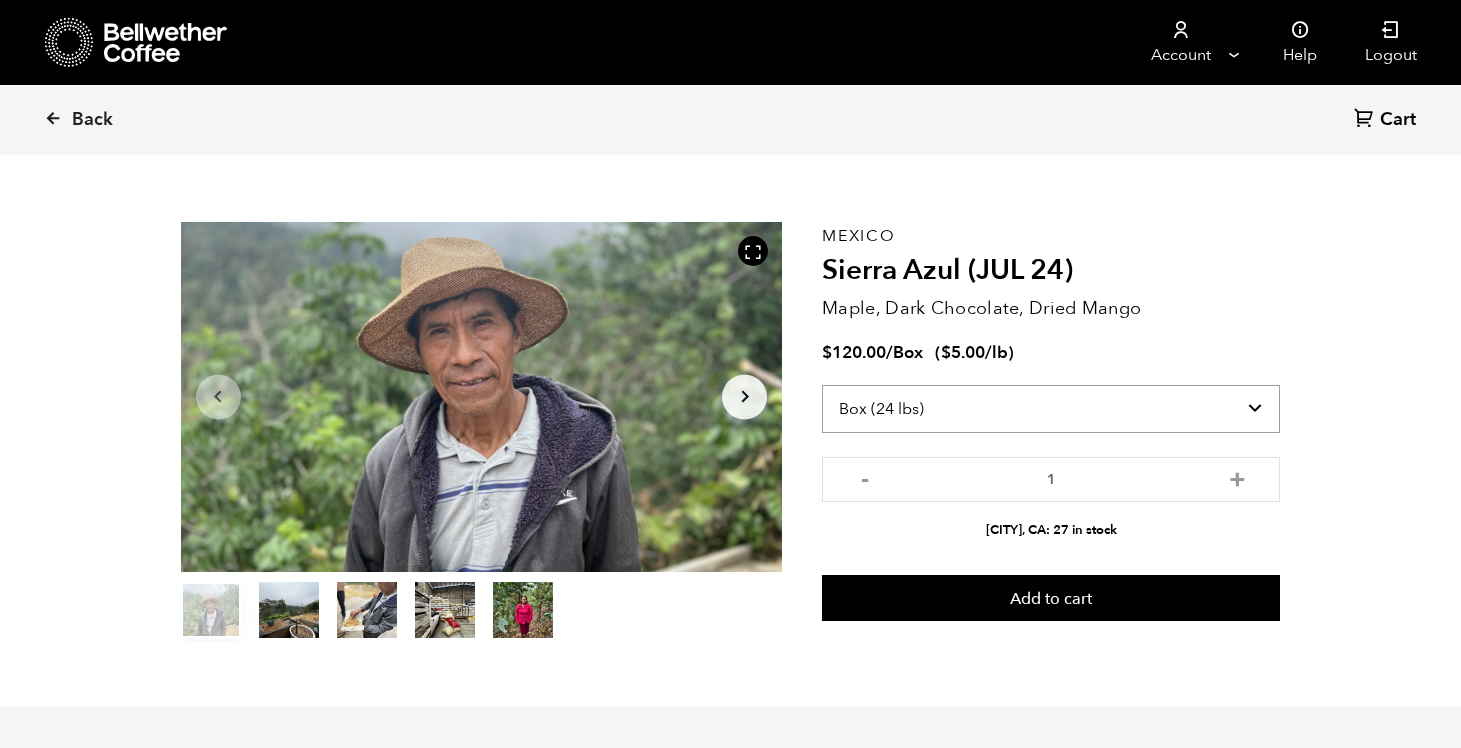 scroll, scrollTop: 0, scrollLeft: 0, axis: both 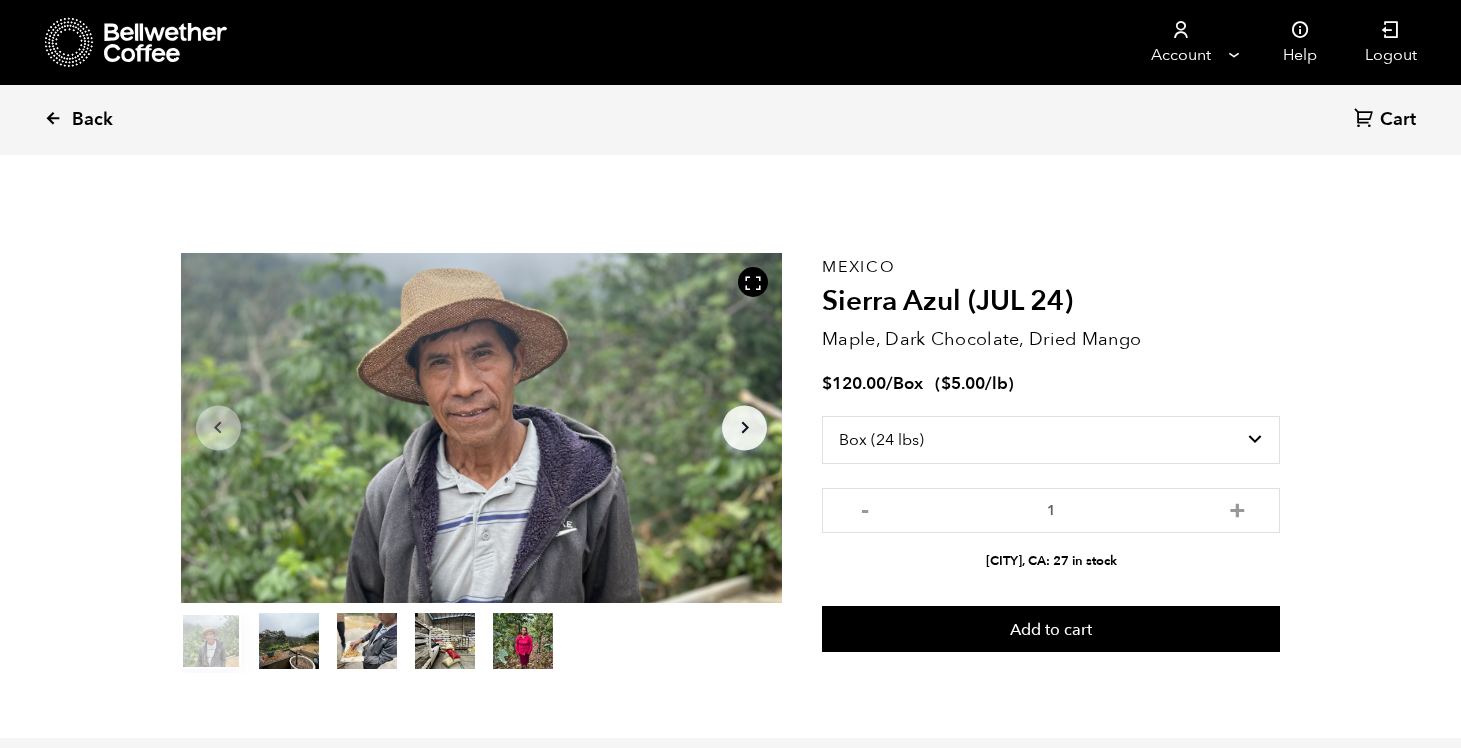 click on "Back" at bounding box center [92, 120] 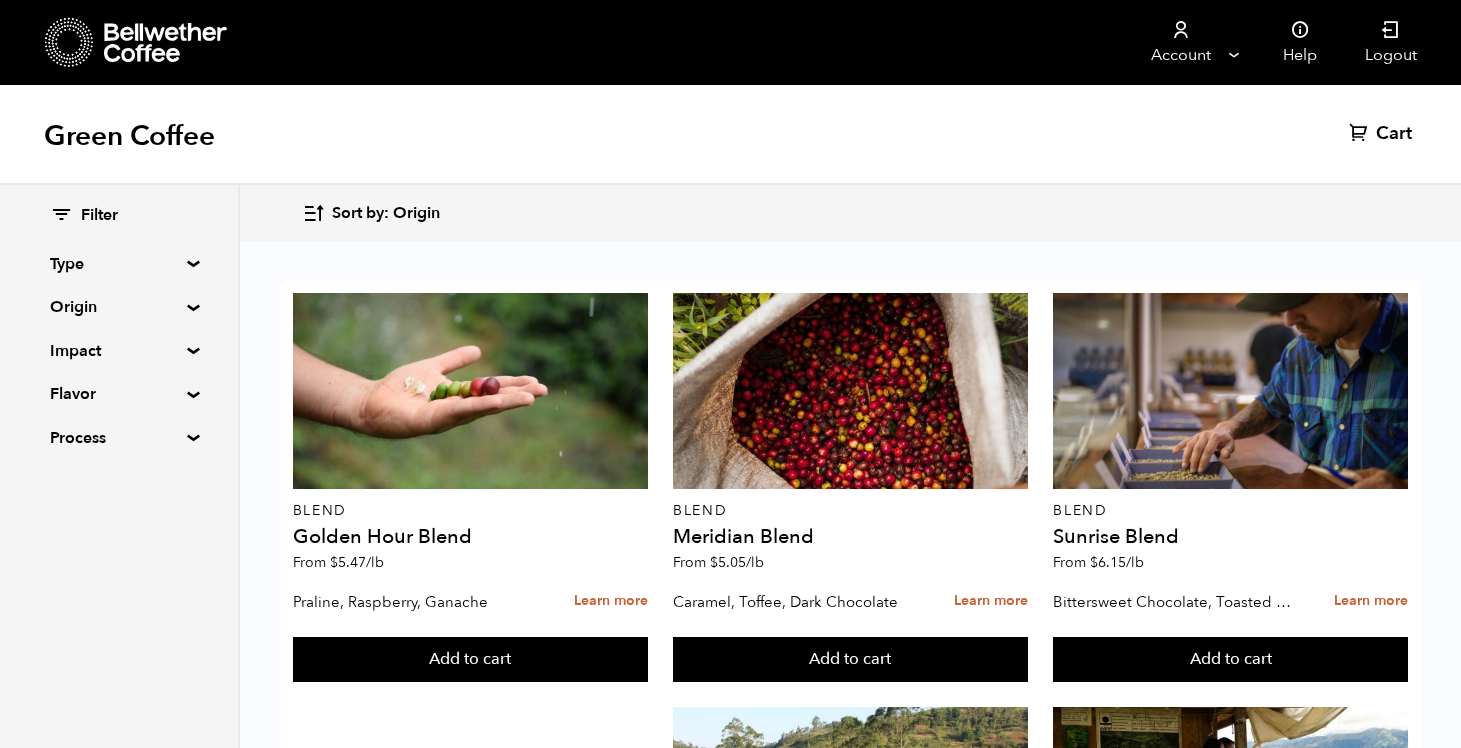 scroll, scrollTop: 382, scrollLeft: 0, axis: vertical 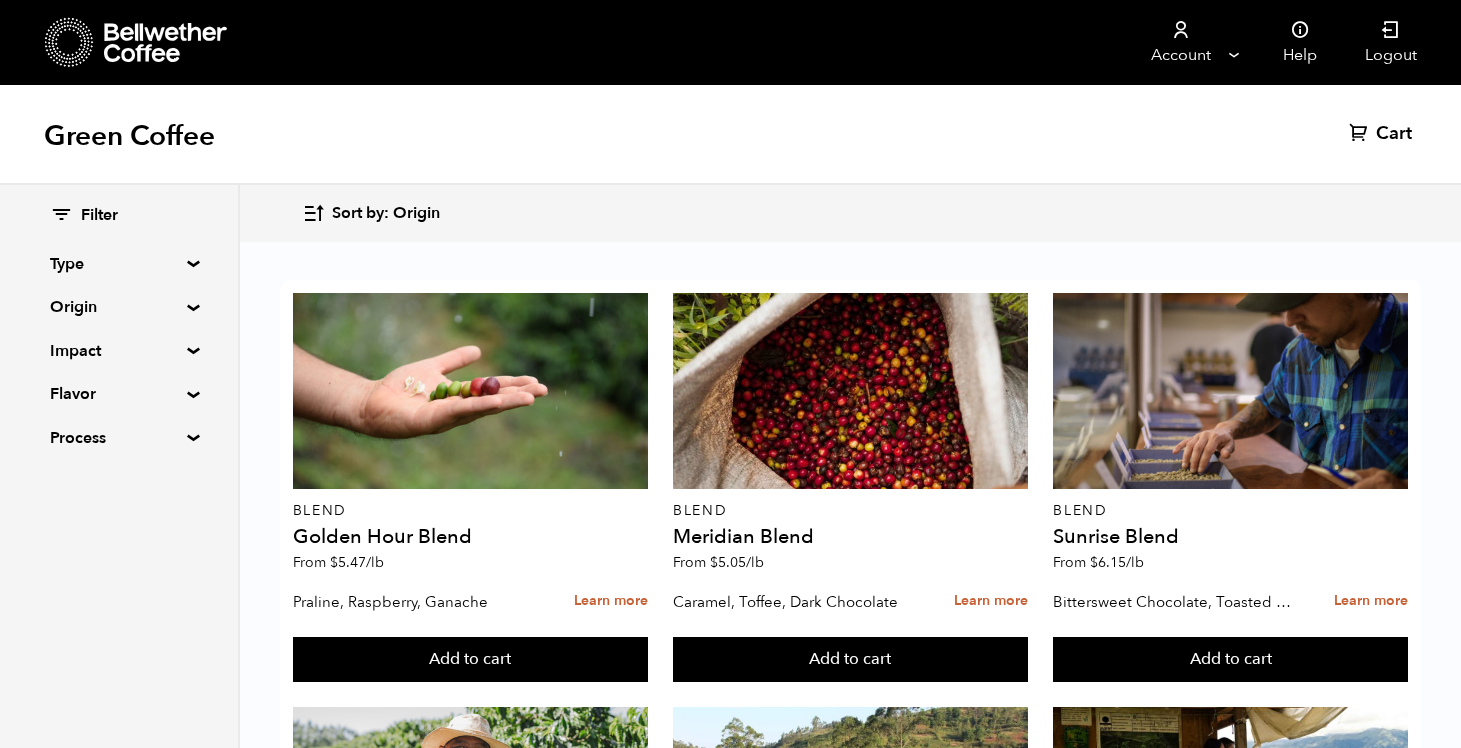 click on "Filter" at bounding box center [99, 216] 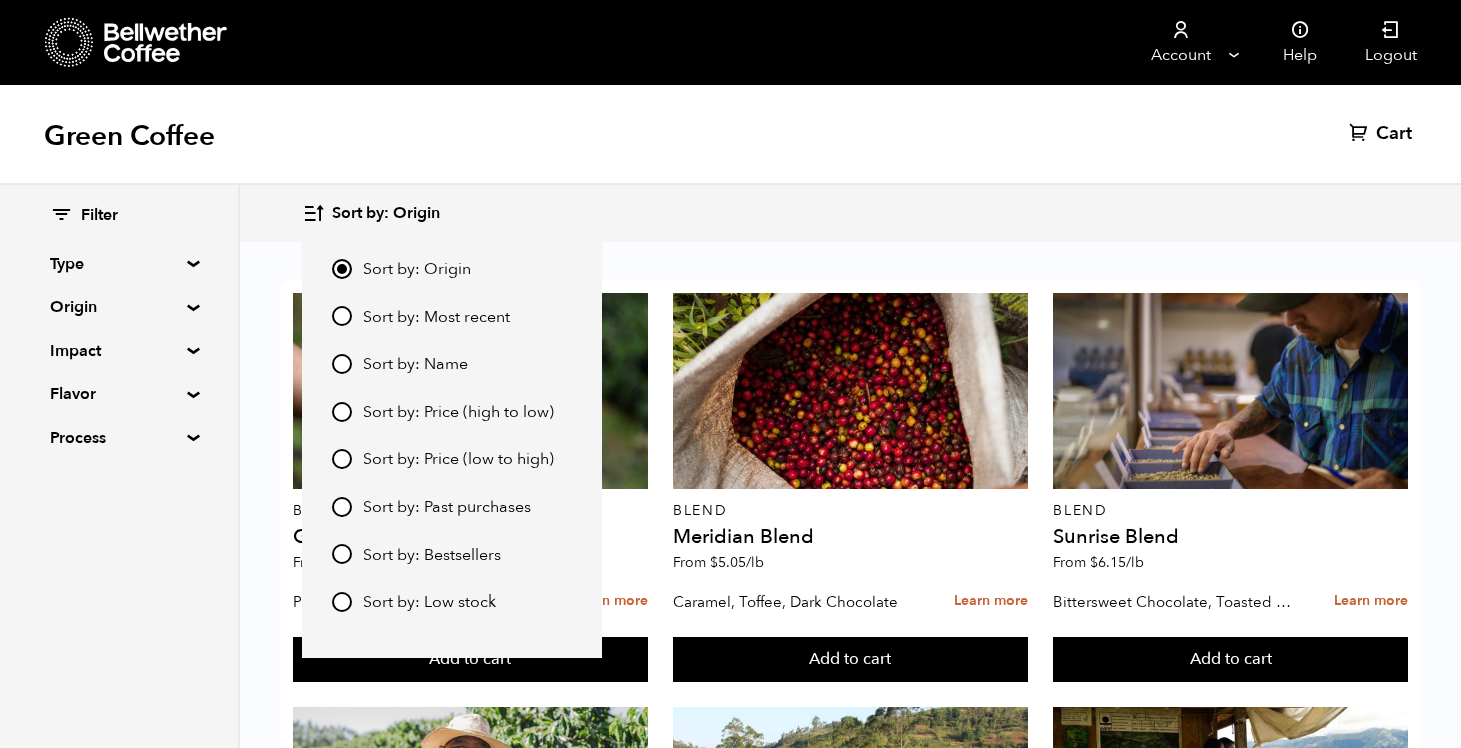 click on "Sort by: Price (low to high)" at bounding box center (342, 459) 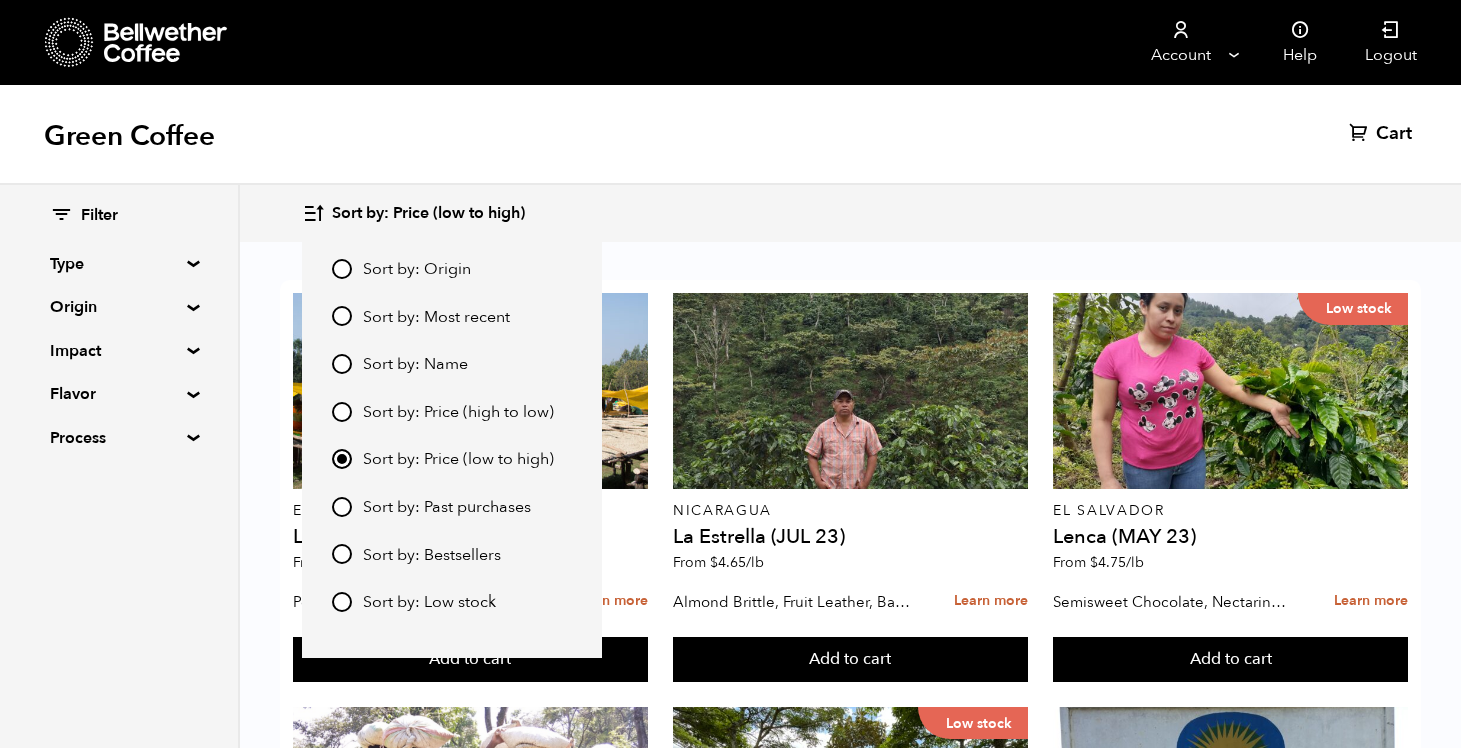 click on "Sort by: Past purchases" at bounding box center (447, 508) 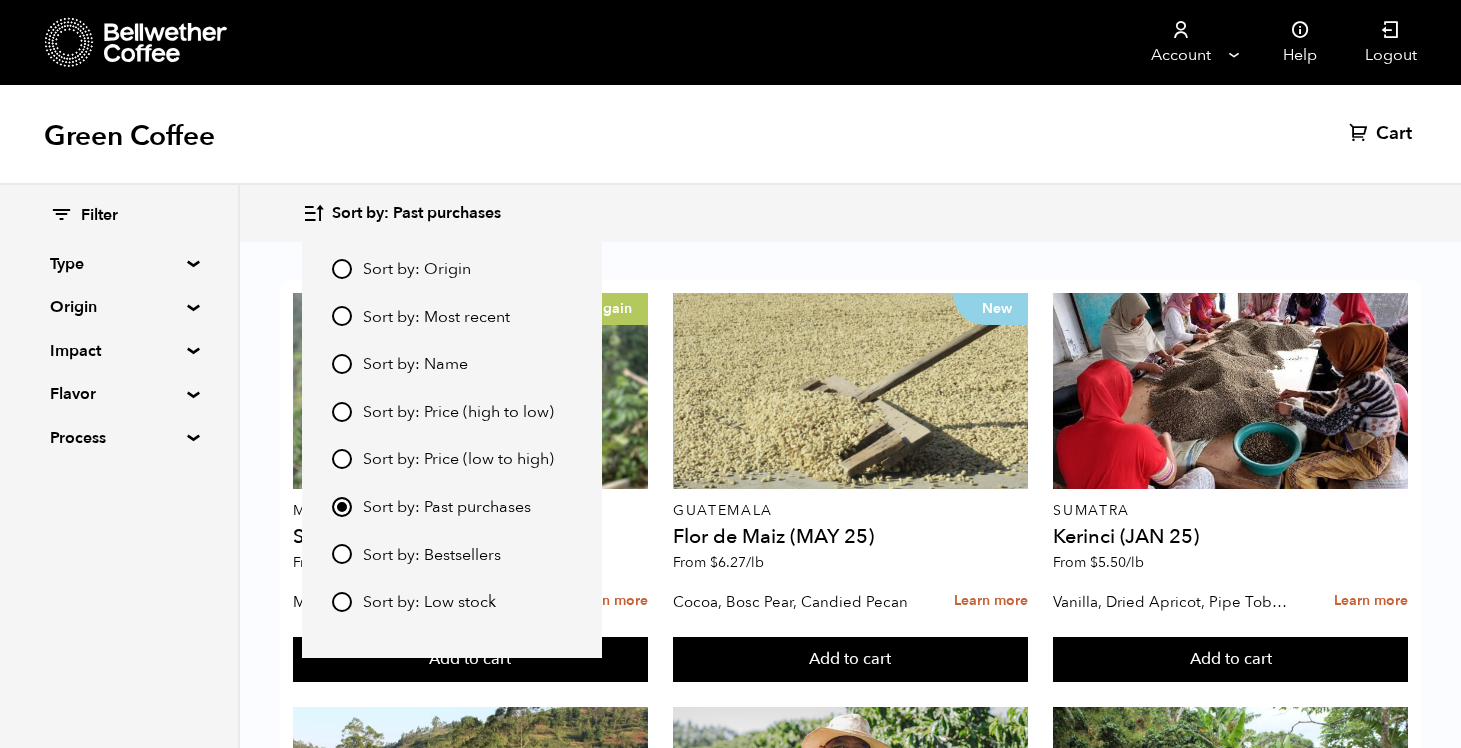 click on "Sort by: Past purchases" at bounding box center [342, 507] 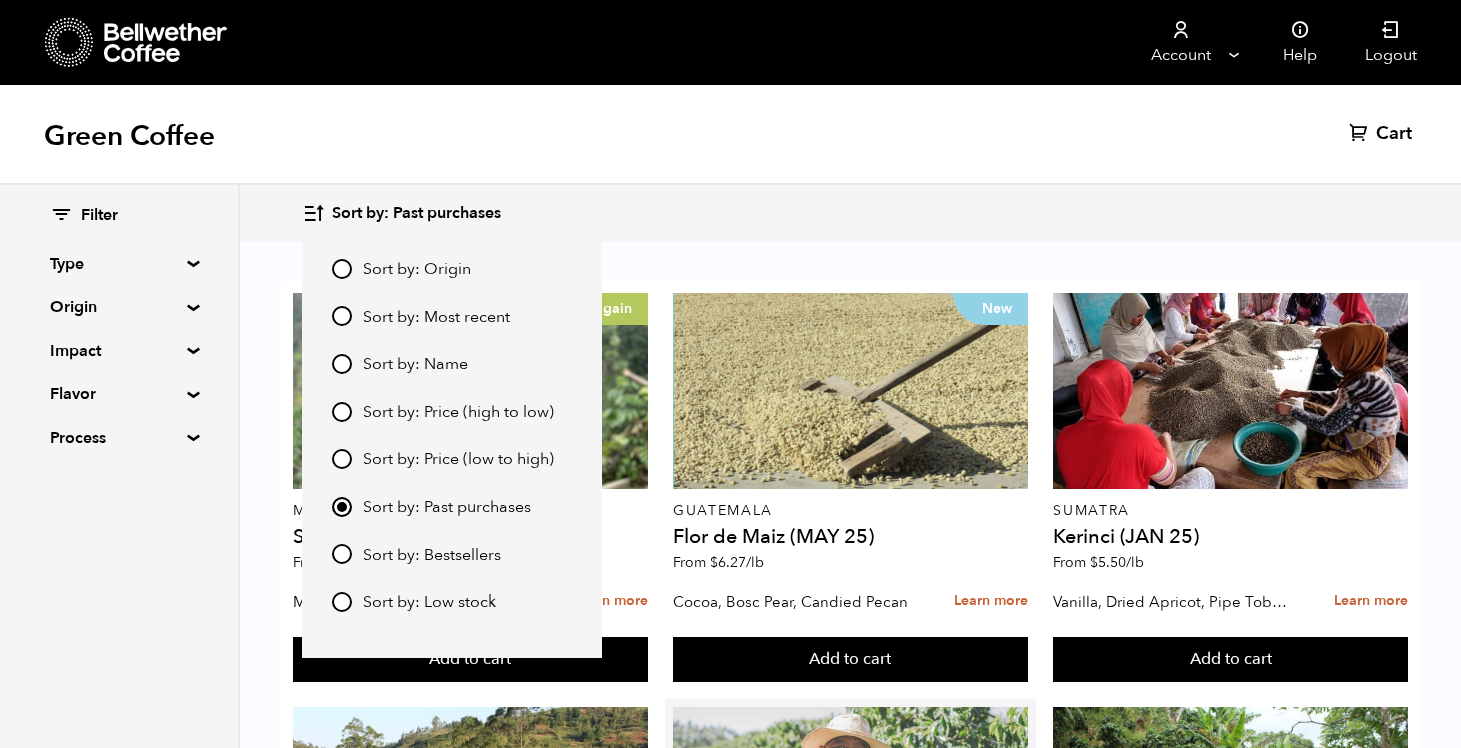 scroll, scrollTop: 0, scrollLeft: 0, axis: both 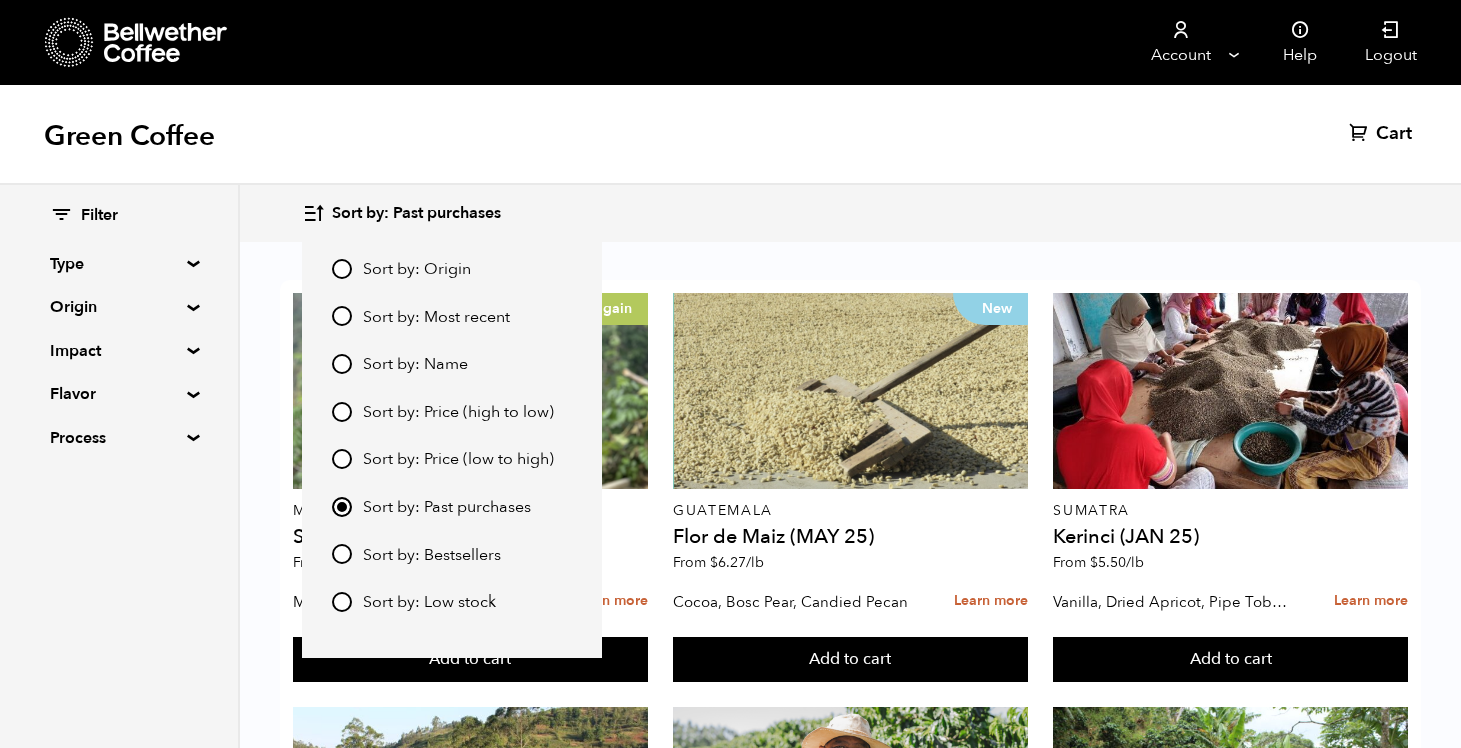 click on "Sort by: Past purchases
Sort by: Origin
Sort by: Most recent
Sort by: Name
Sort by: Price (high to low)
Sort by: Price (low to high)
Sort by: Past purchases
Sort by: Bestsellers
Sort by: Low stock
Filter and sort
Filter and sort
Sort by: Origin
Sort by: Most recent
Sort by: Name
Sort by: Price (high to low)
Sort by: Price (low to high)
Sort by: Past purchases
Sort by: Bestsellers
Sort by: Low stock
Filter   Type       Blend   Single Origin   Decaf   Seasonal   Year Round Origin       Blend   Brazil   Burundi   Colombia   El Salvador   Ethiopia" at bounding box center [730, 213] 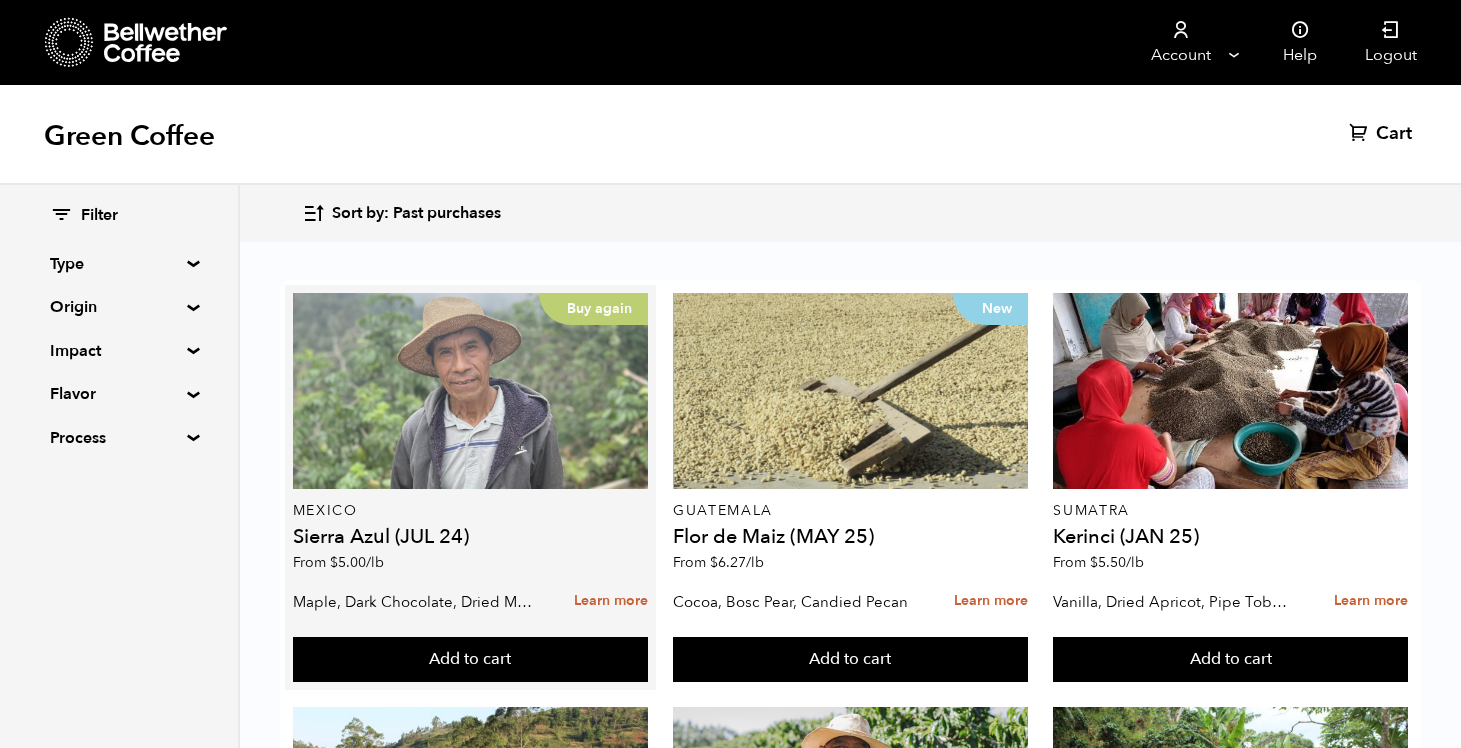 click on "Buy again" at bounding box center (470, 391) 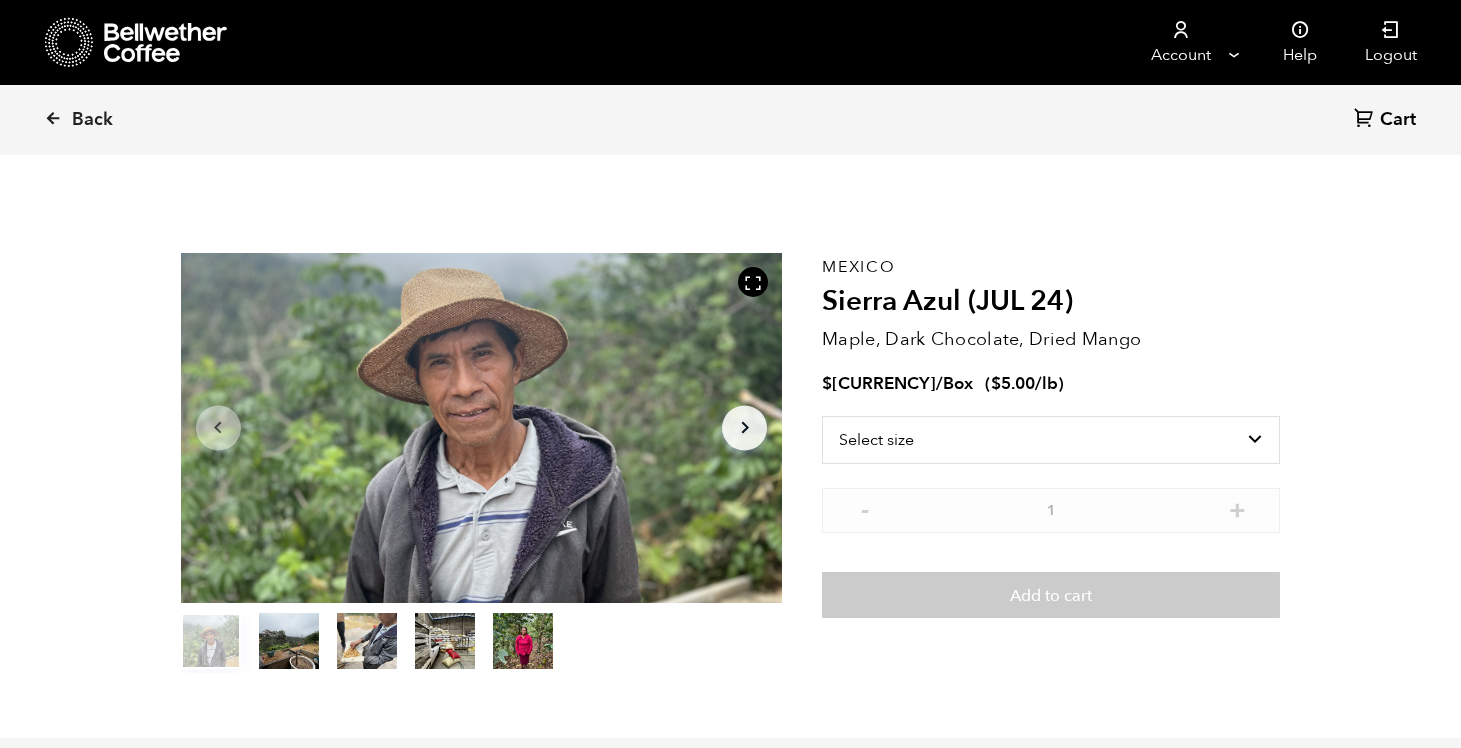 scroll, scrollTop: 0, scrollLeft: 0, axis: both 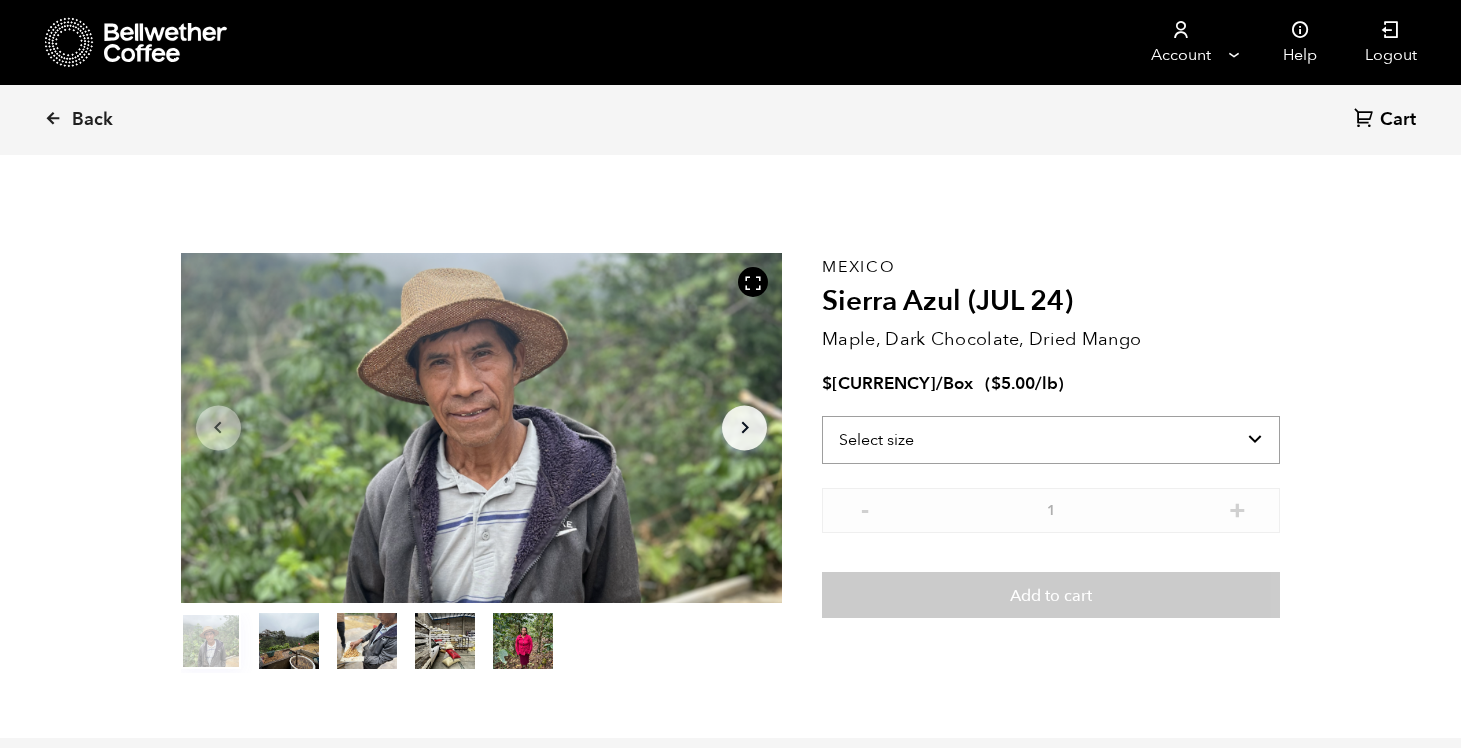 click on "Select size   Box (24 lbs)" at bounding box center (1051, 440) 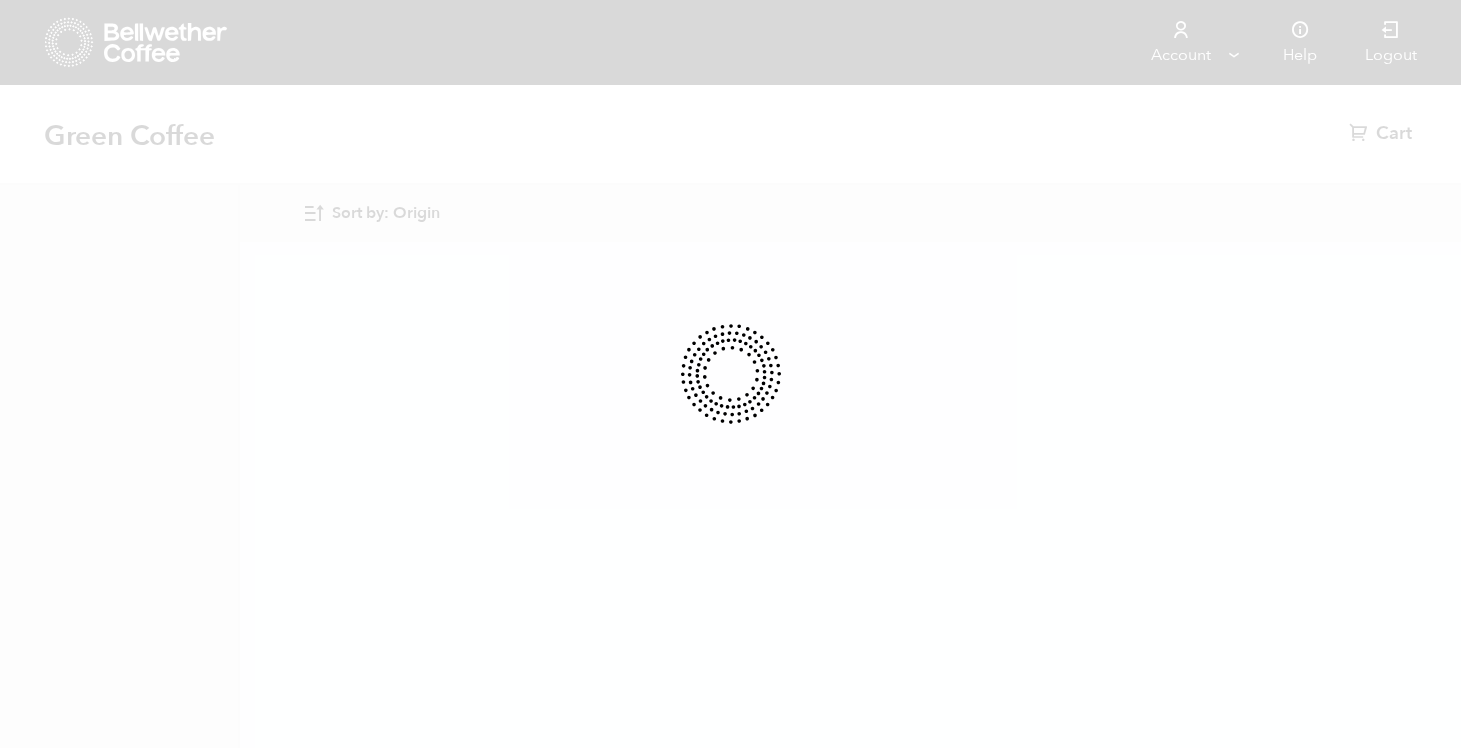 scroll, scrollTop: 0, scrollLeft: 0, axis: both 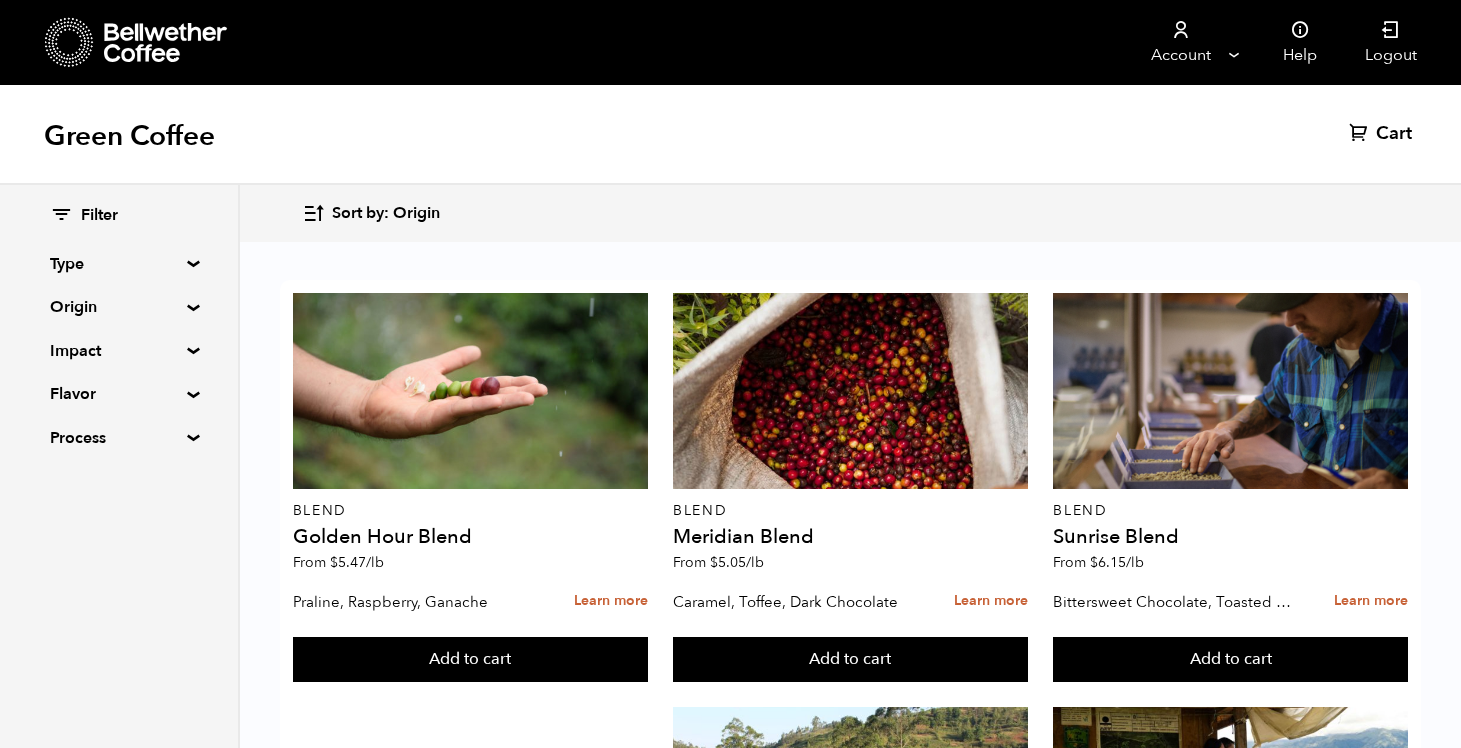 click on "Type" at bounding box center (119, 264) 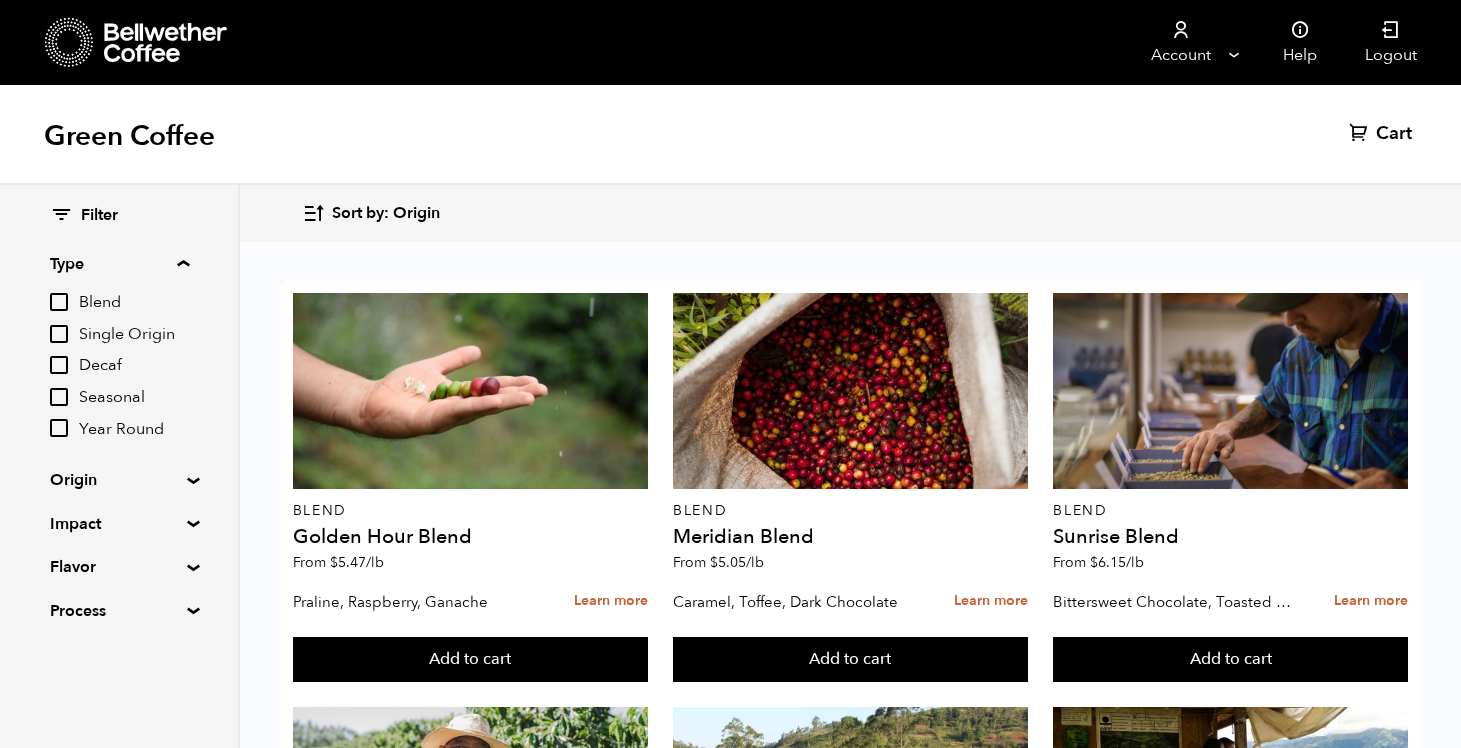 click on "Sort by: Origin" at bounding box center [386, 214] 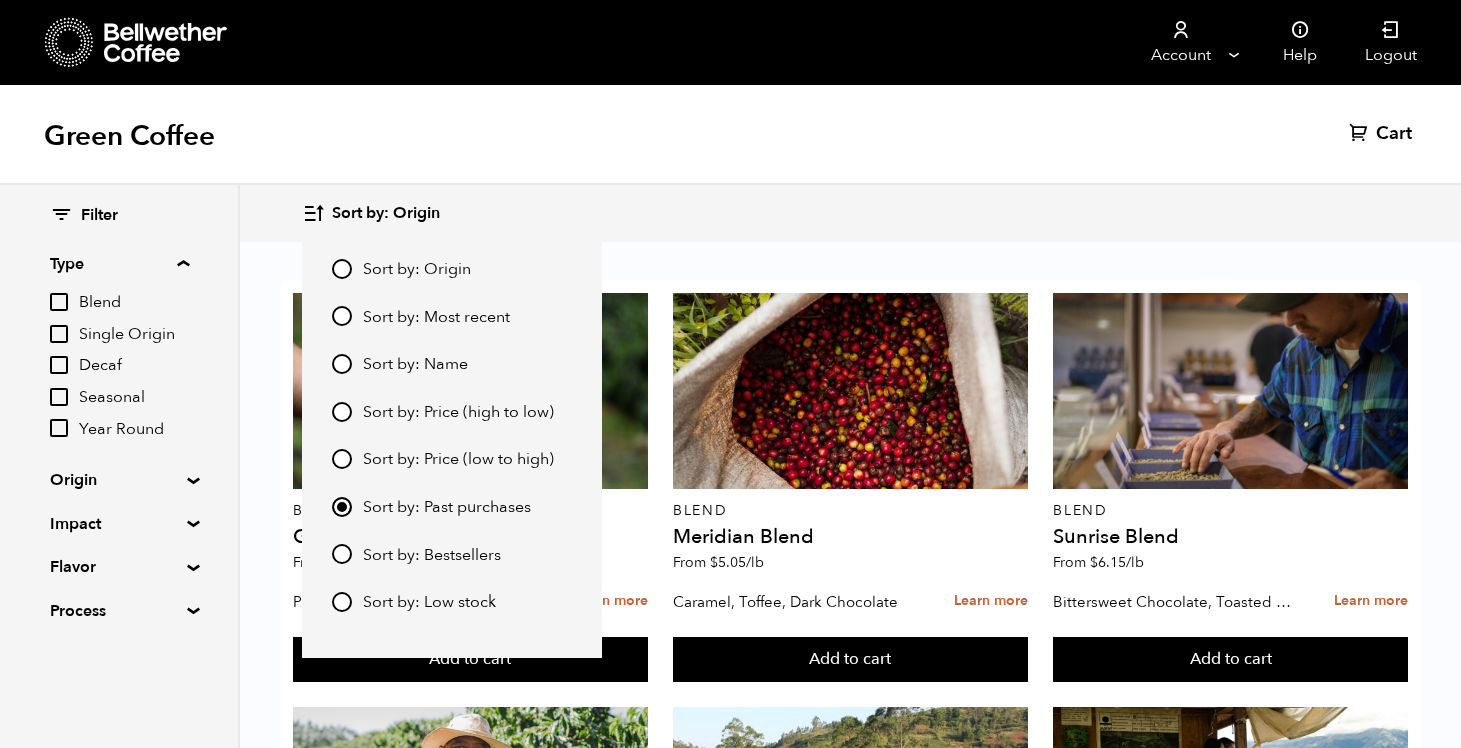 click on "Sort by: Price (low to high)" at bounding box center (458, 460) 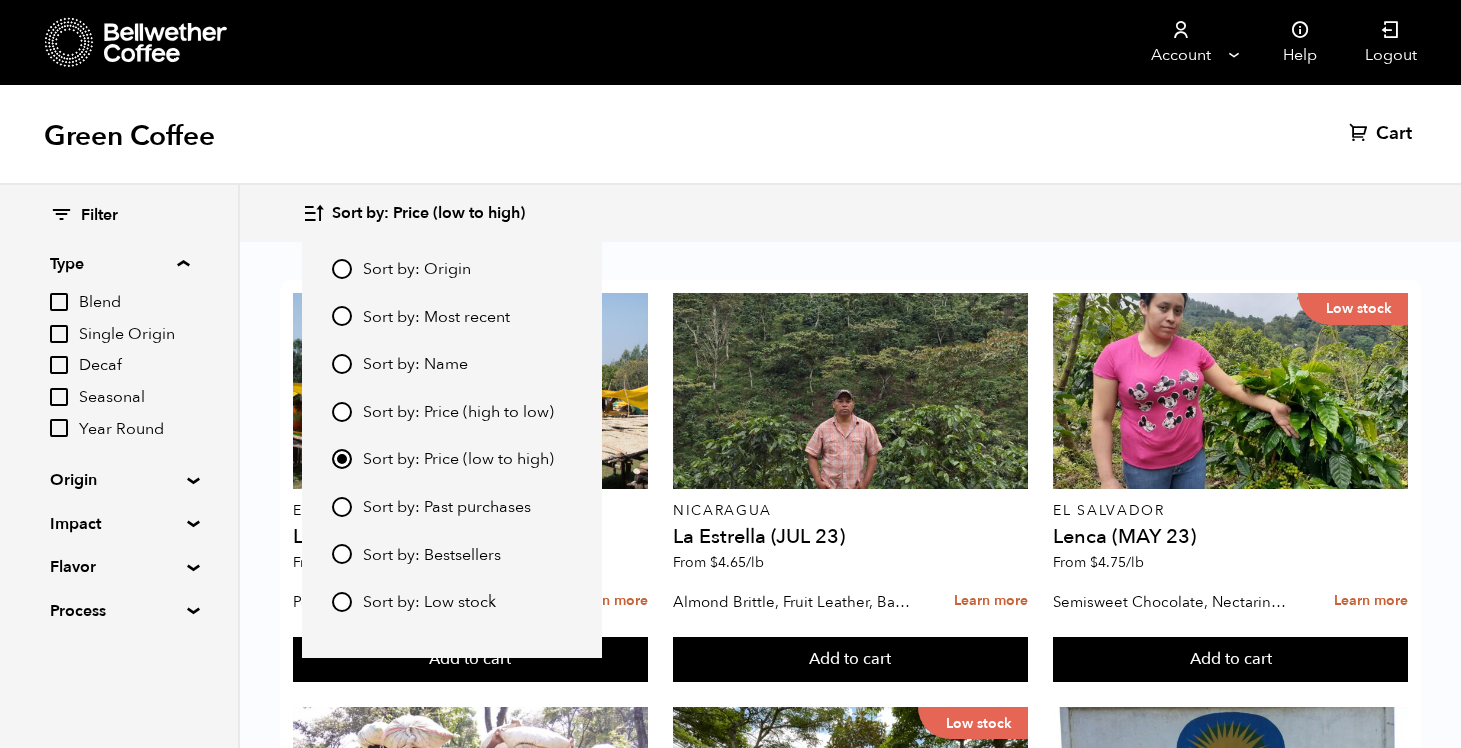 click on "Green Coffee     Cart   (0)" at bounding box center [730, 135] 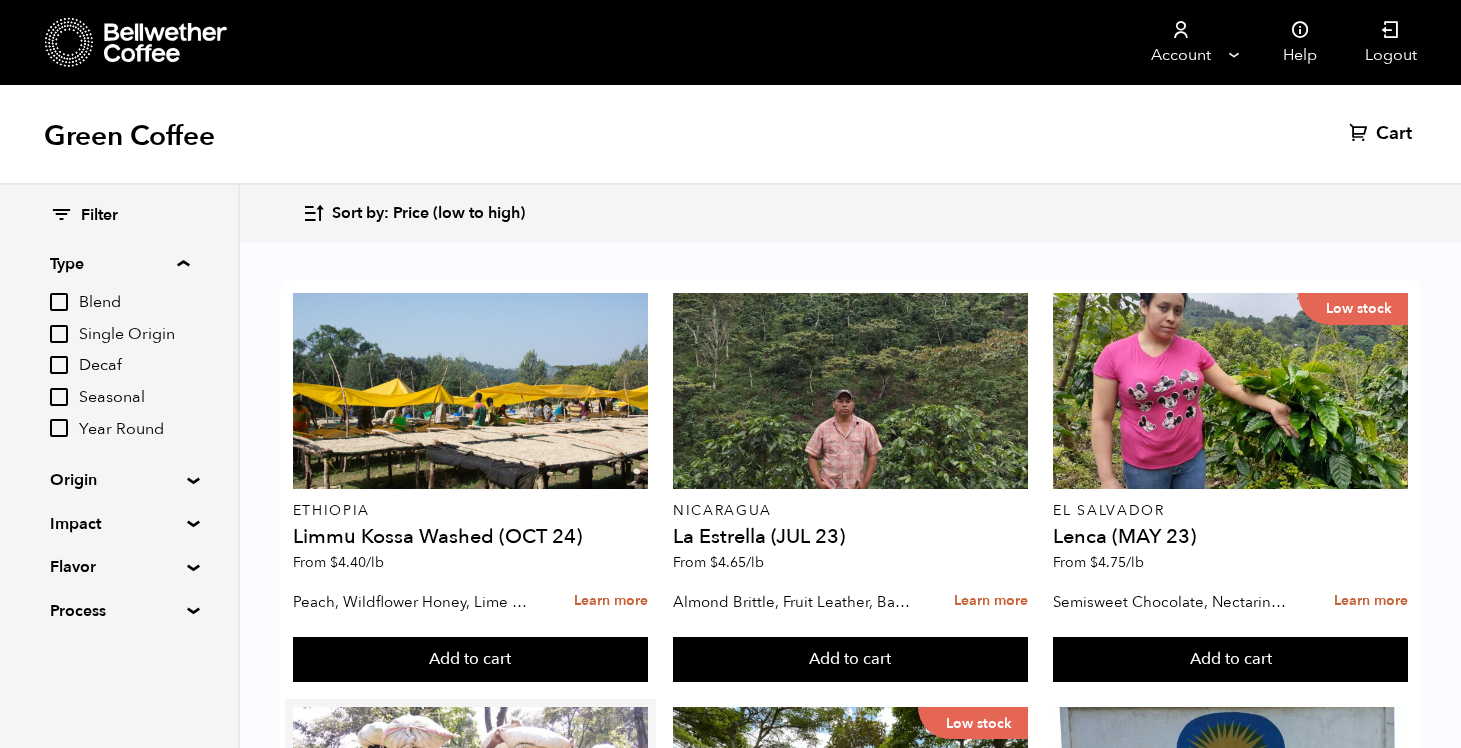 scroll, scrollTop: 726, scrollLeft: 0, axis: vertical 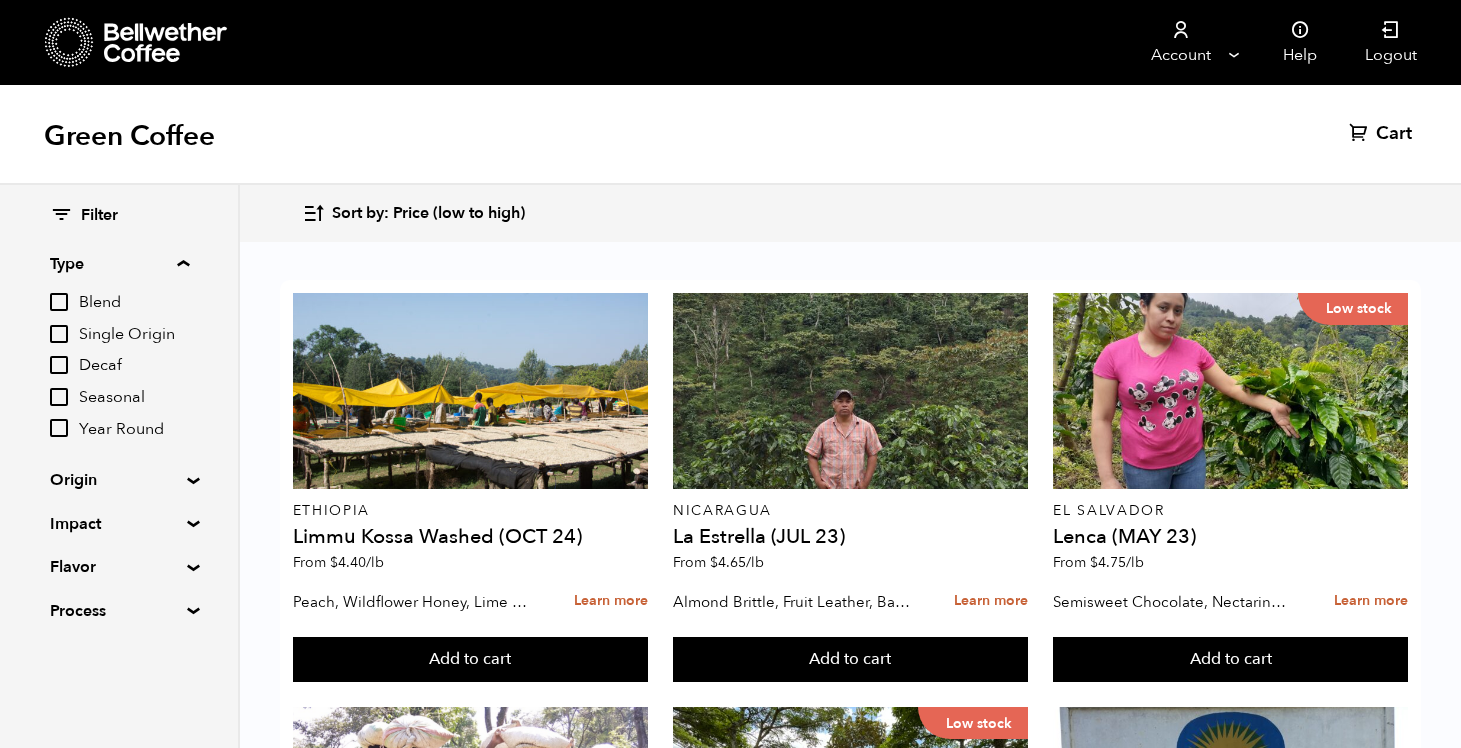 click at bounding box center [470, 1220] 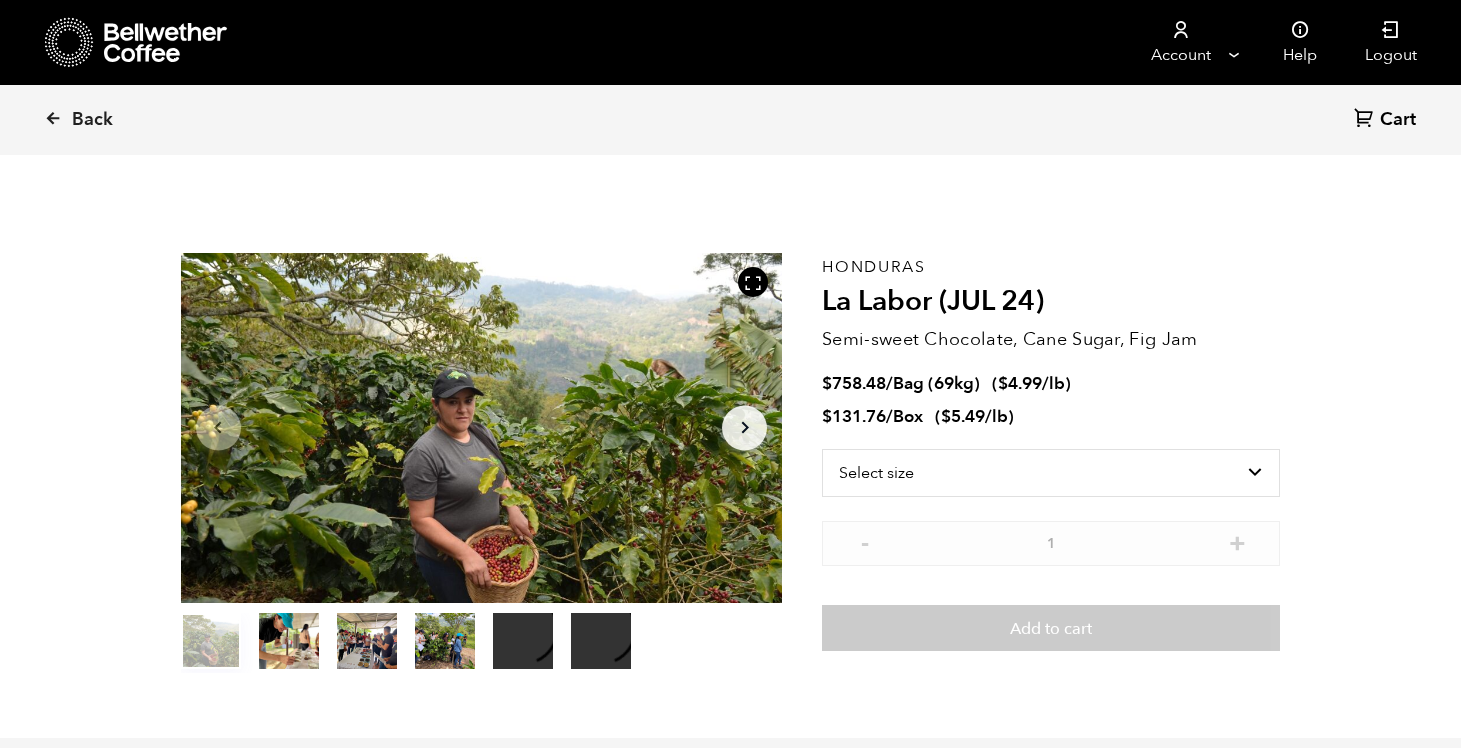 scroll, scrollTop: 0, scrollLeft: 0, axis: both 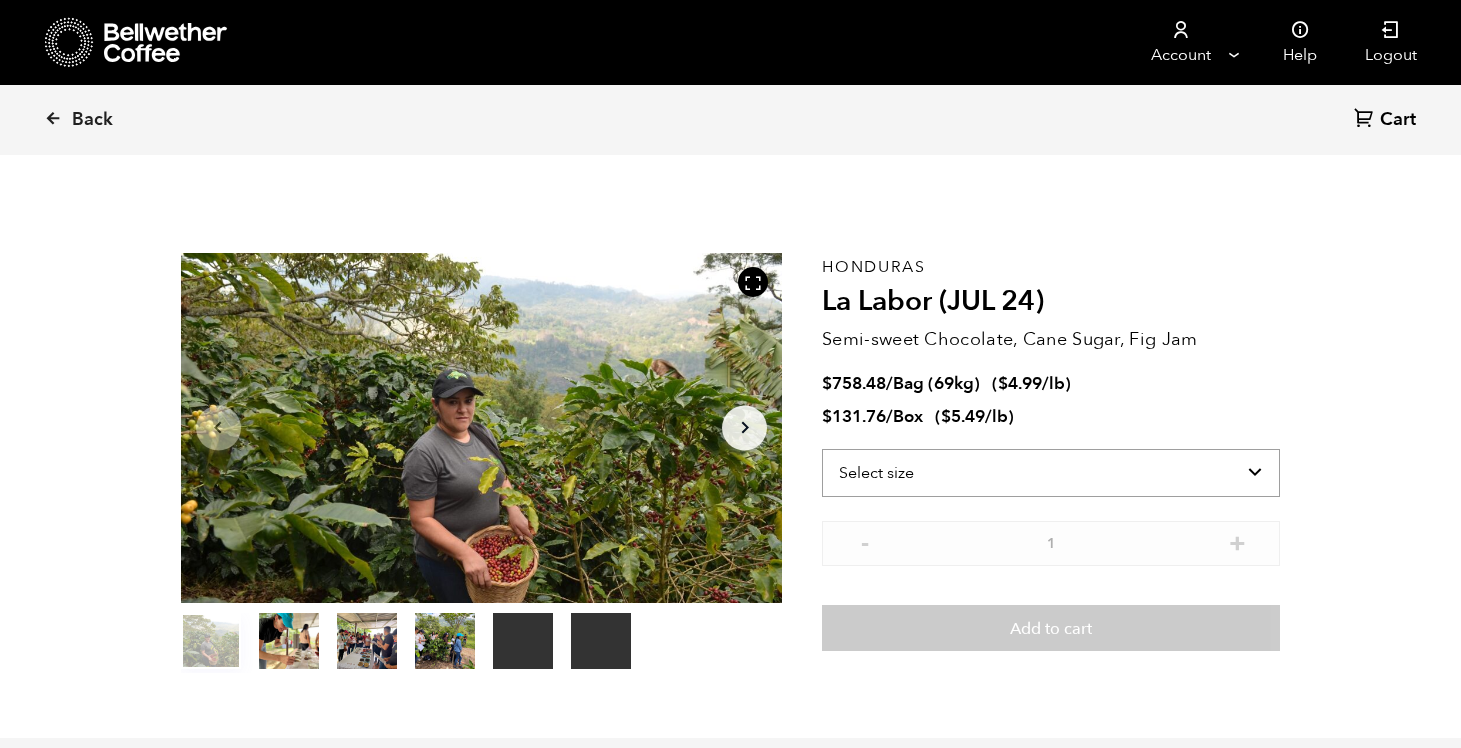 click on "Select size   Bag (69kg) (152 lbs) Box (24 lbs)" at bounding box center [1051, 473] 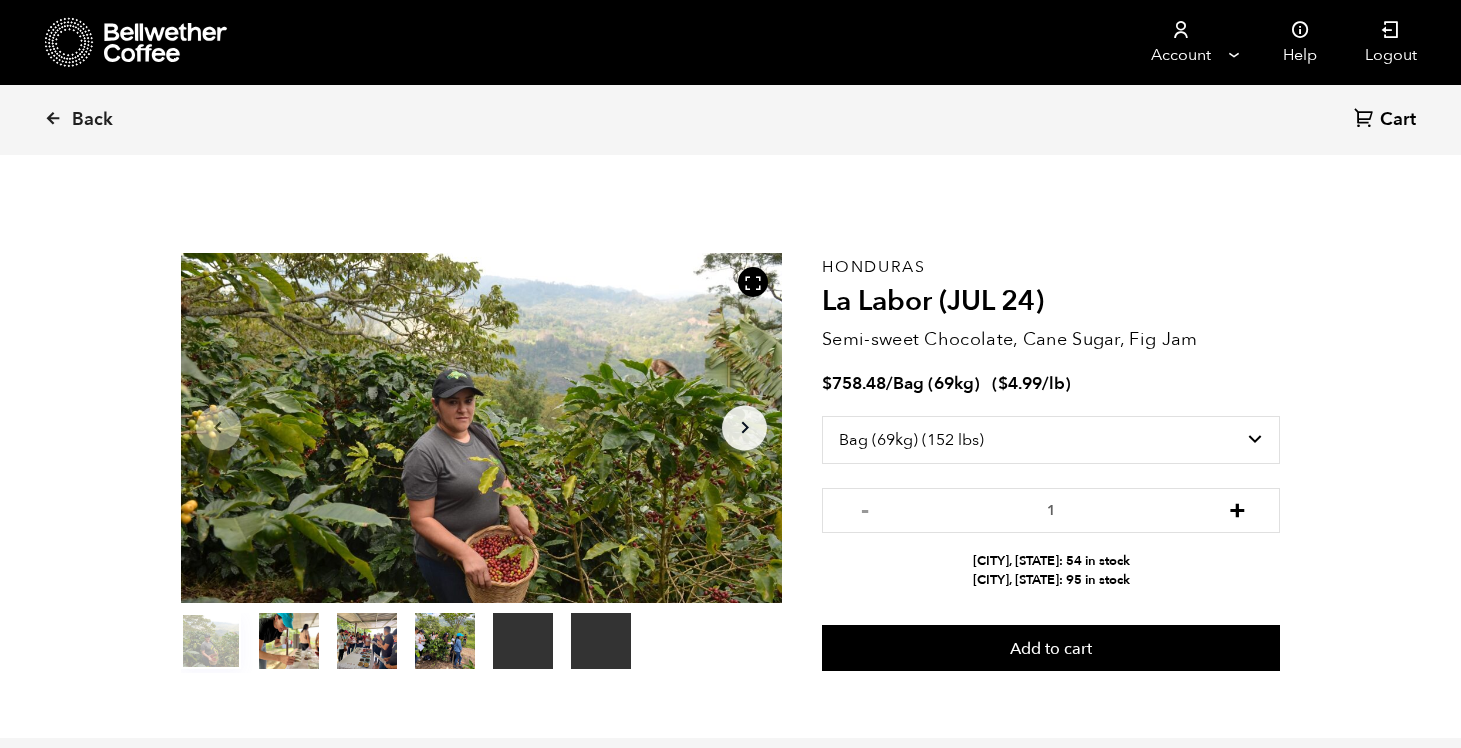 click on "+" at bounding box center [1237, 508] 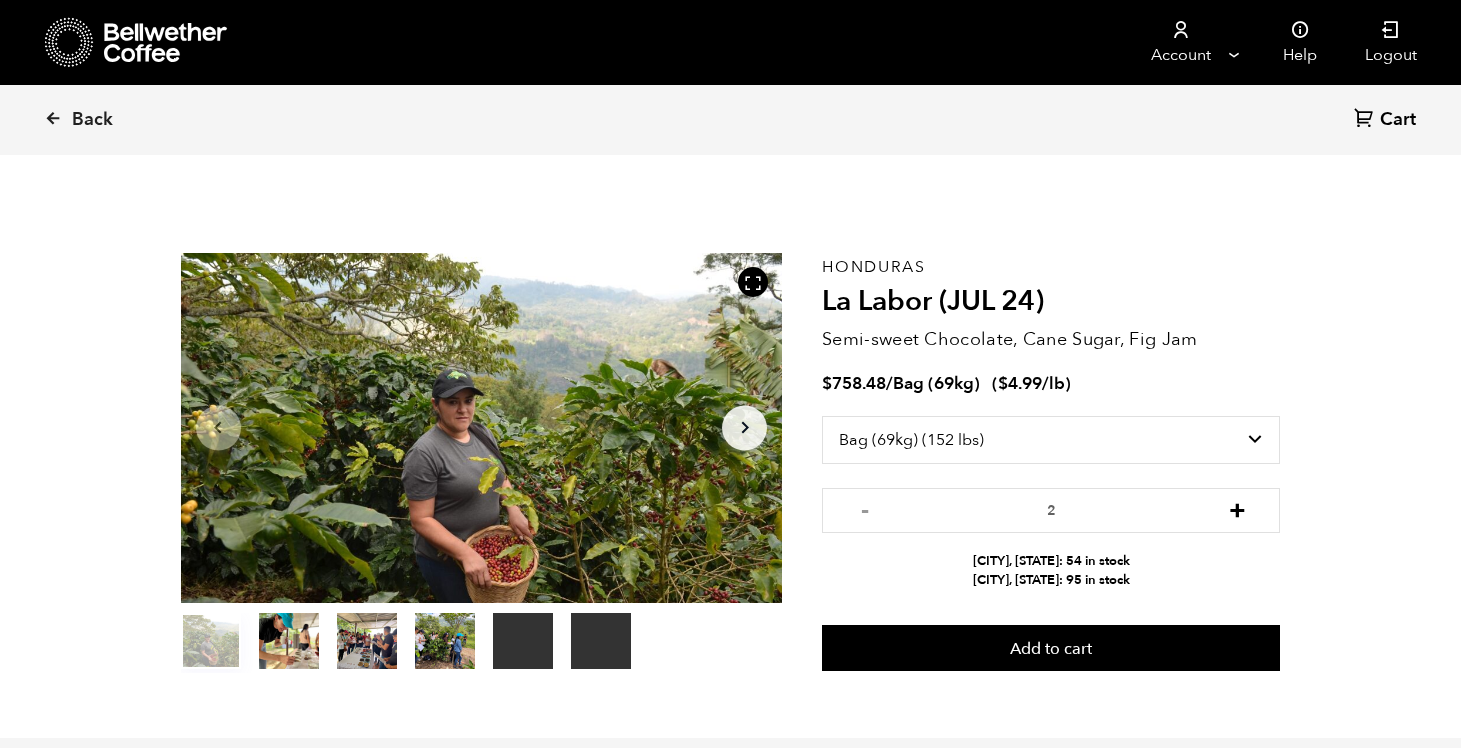 click on "+" at bounding box center (1237, 508) 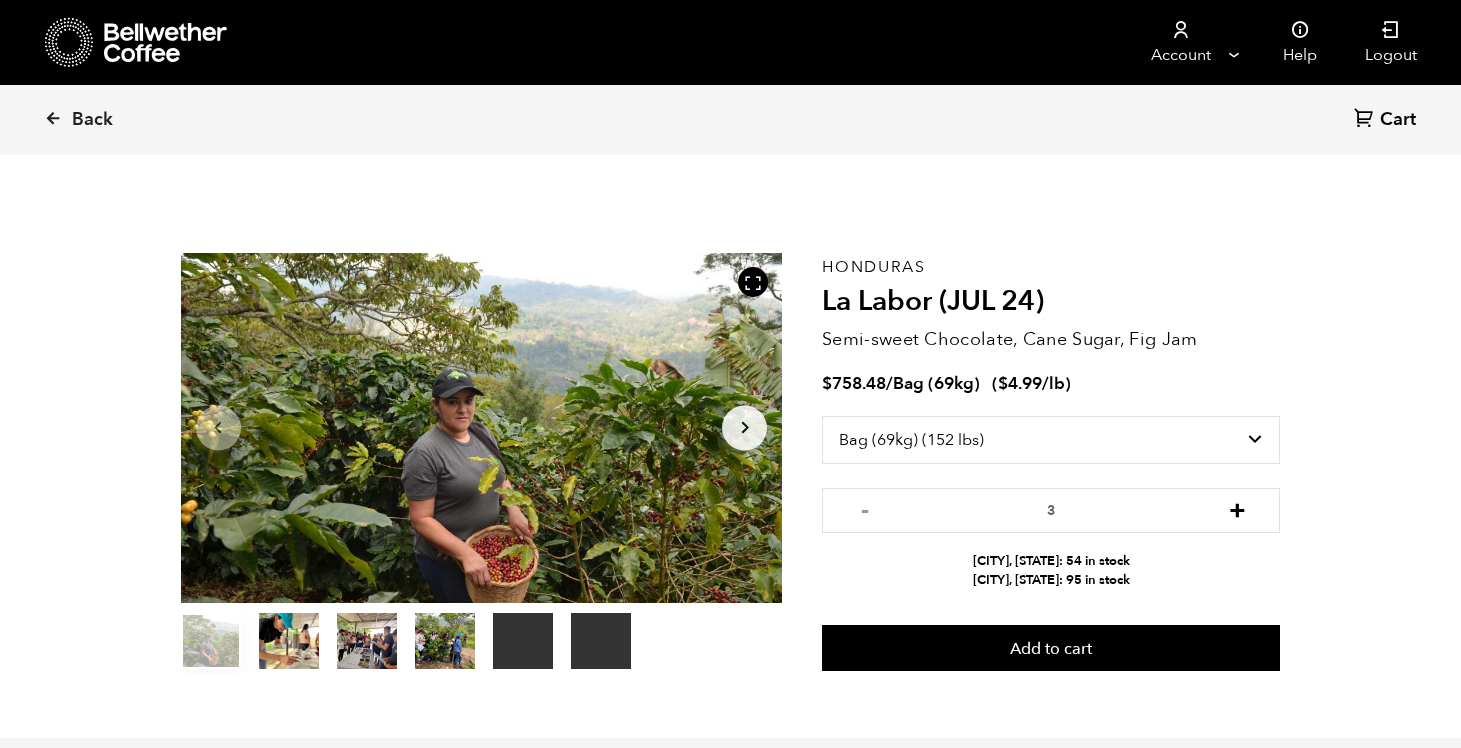 click on "+" at bounding box center (1237, 508) 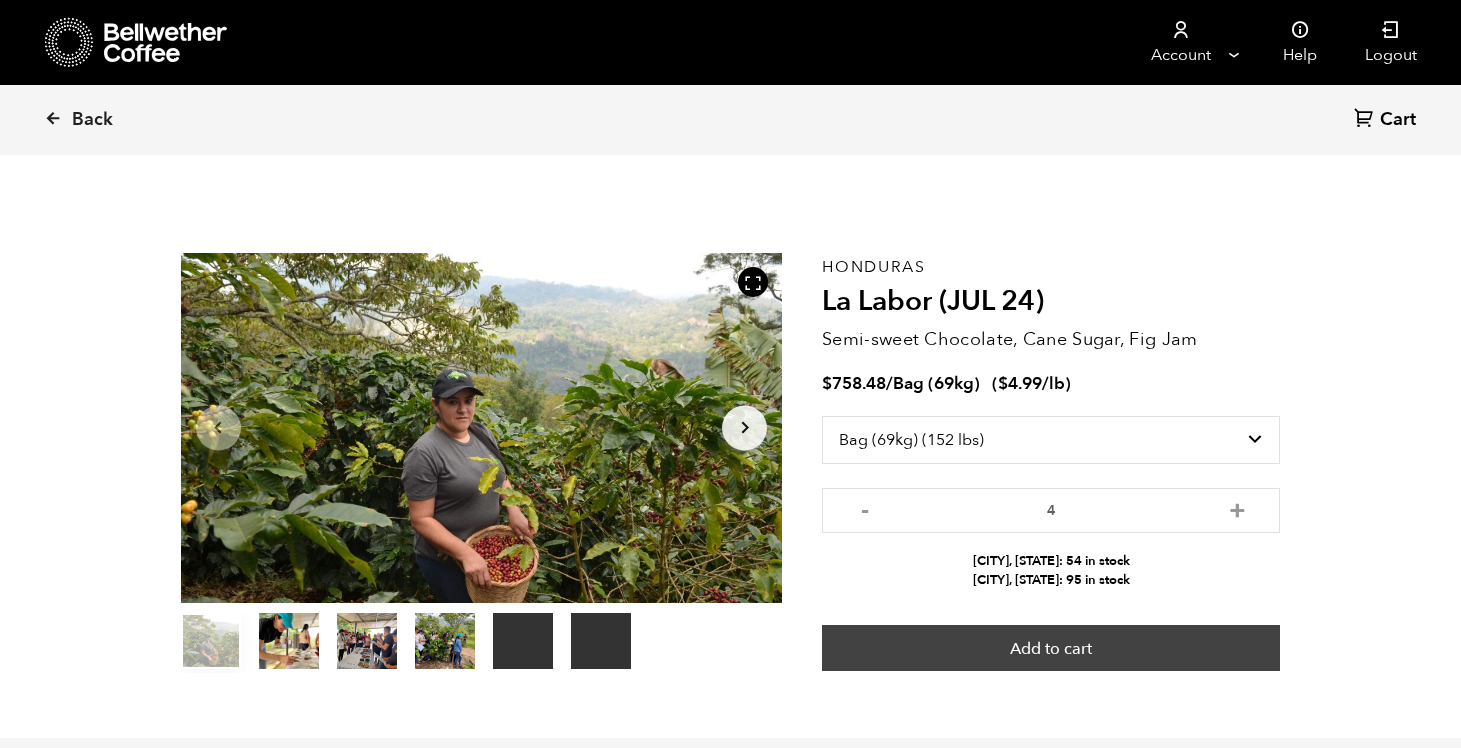 click on "Add to cart" at bounding box center [1051, 648] 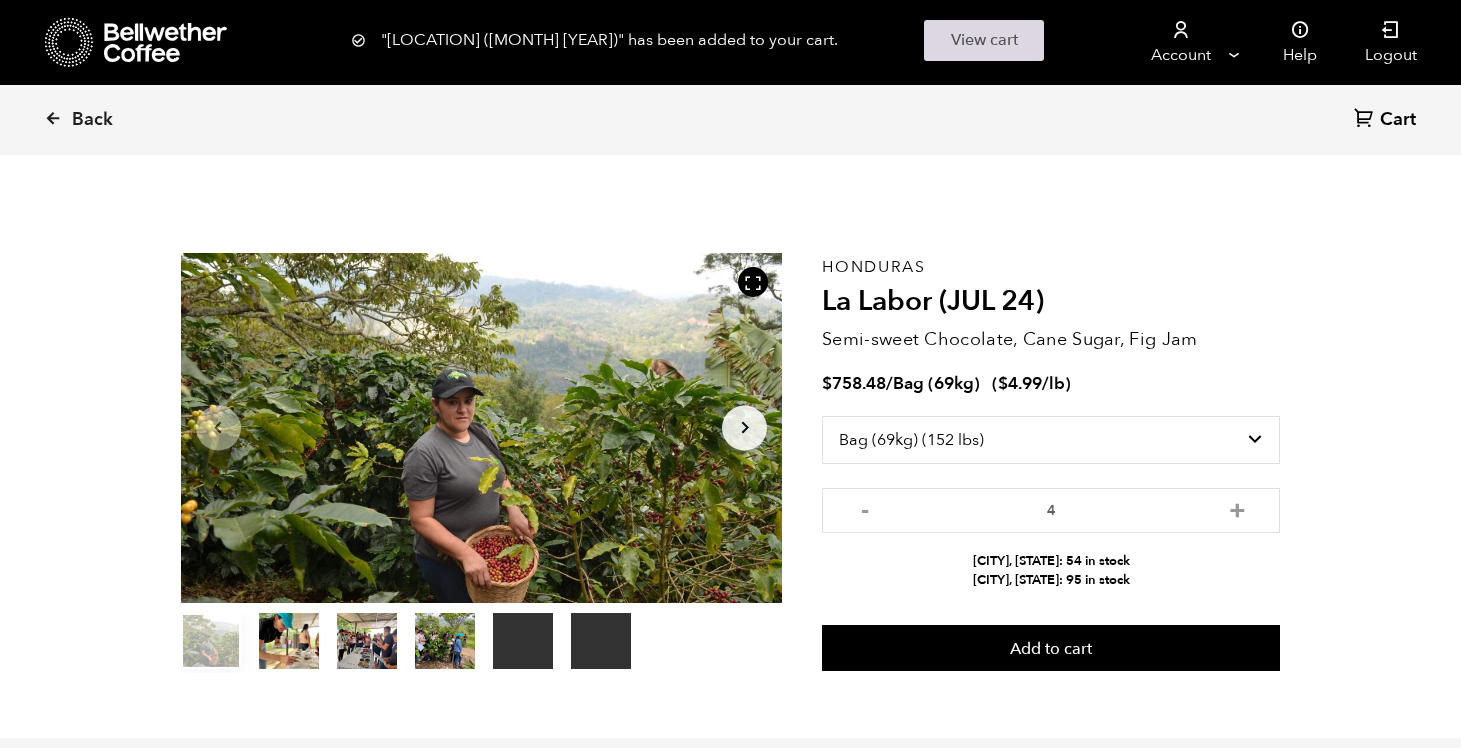 click on "View cart" at bounding box center (984, 40) 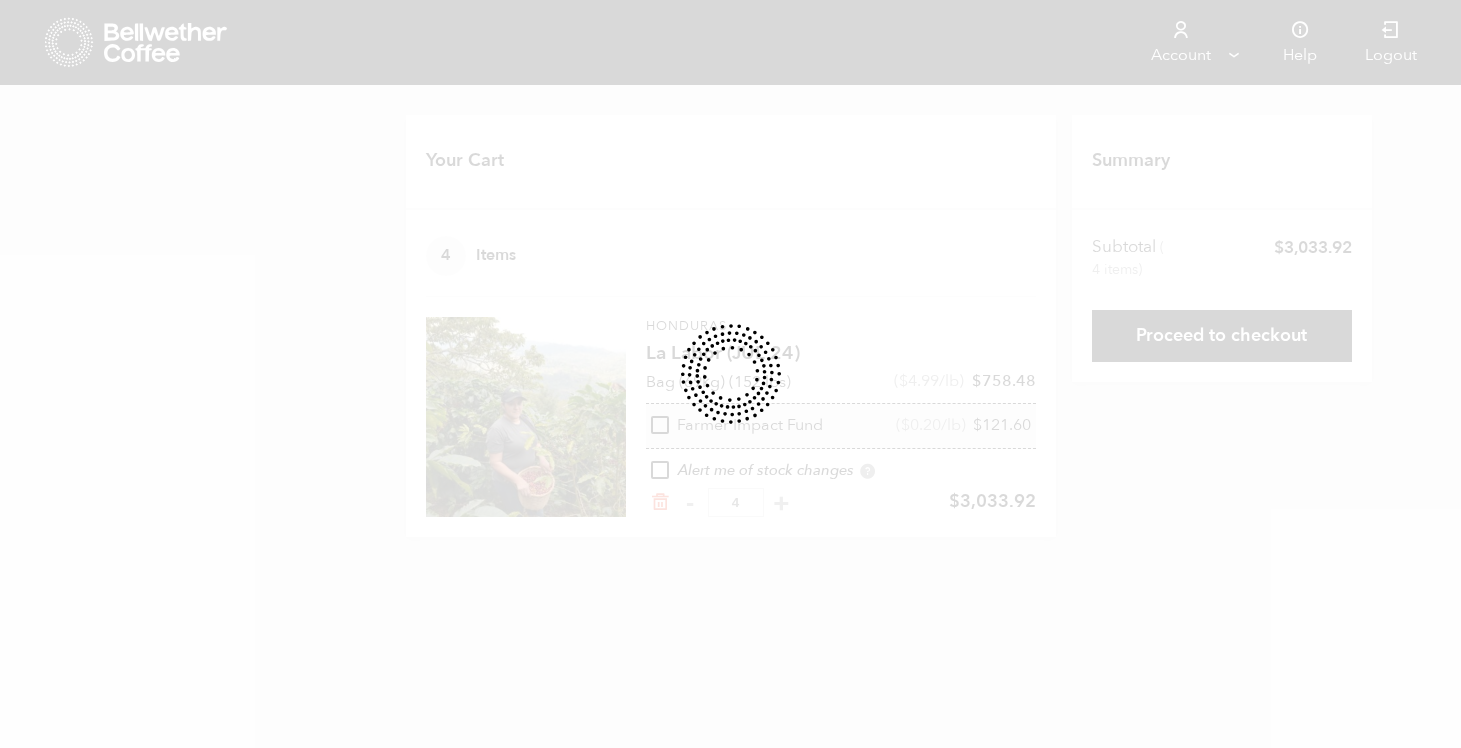 scroll, scrollTop: 0, scrollLeft: 0, axis: both 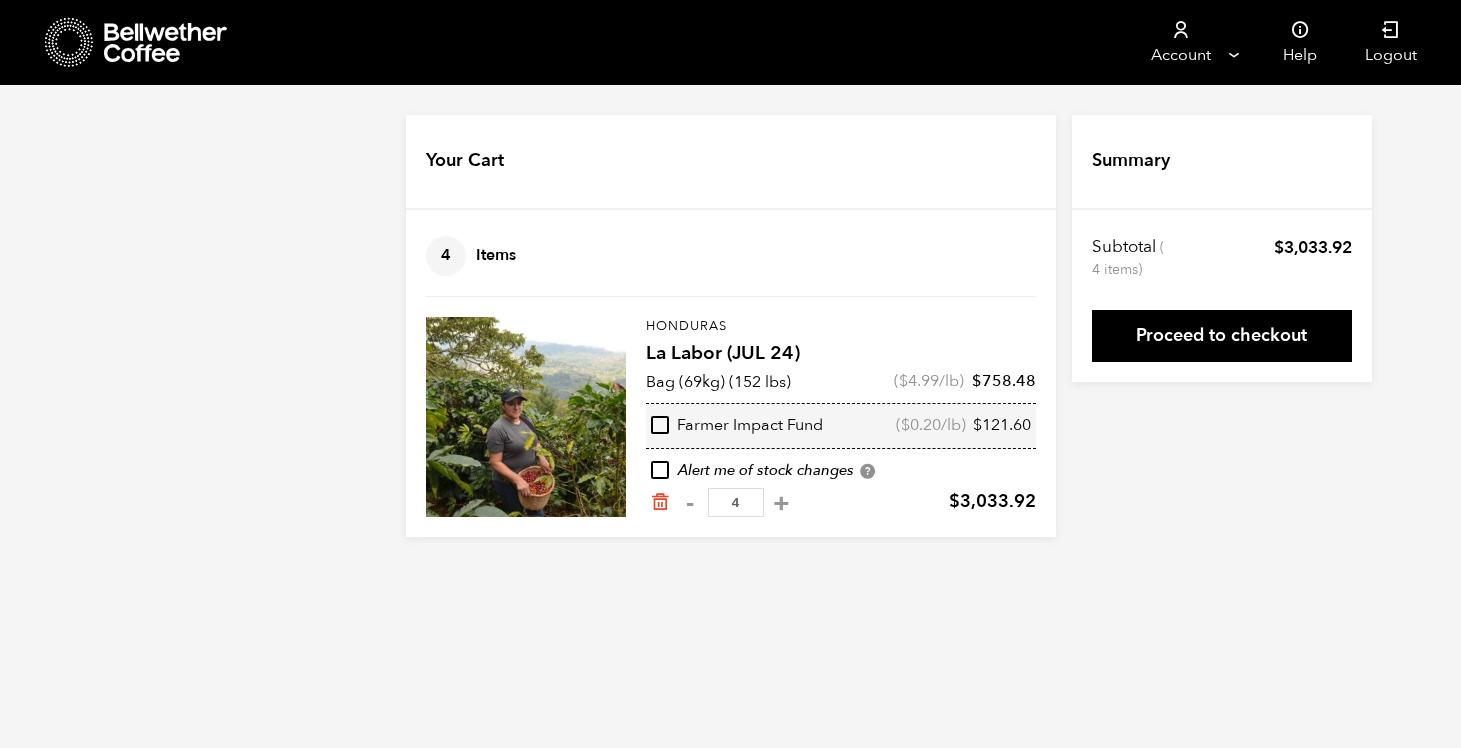 click at bounding box center (660, 425) 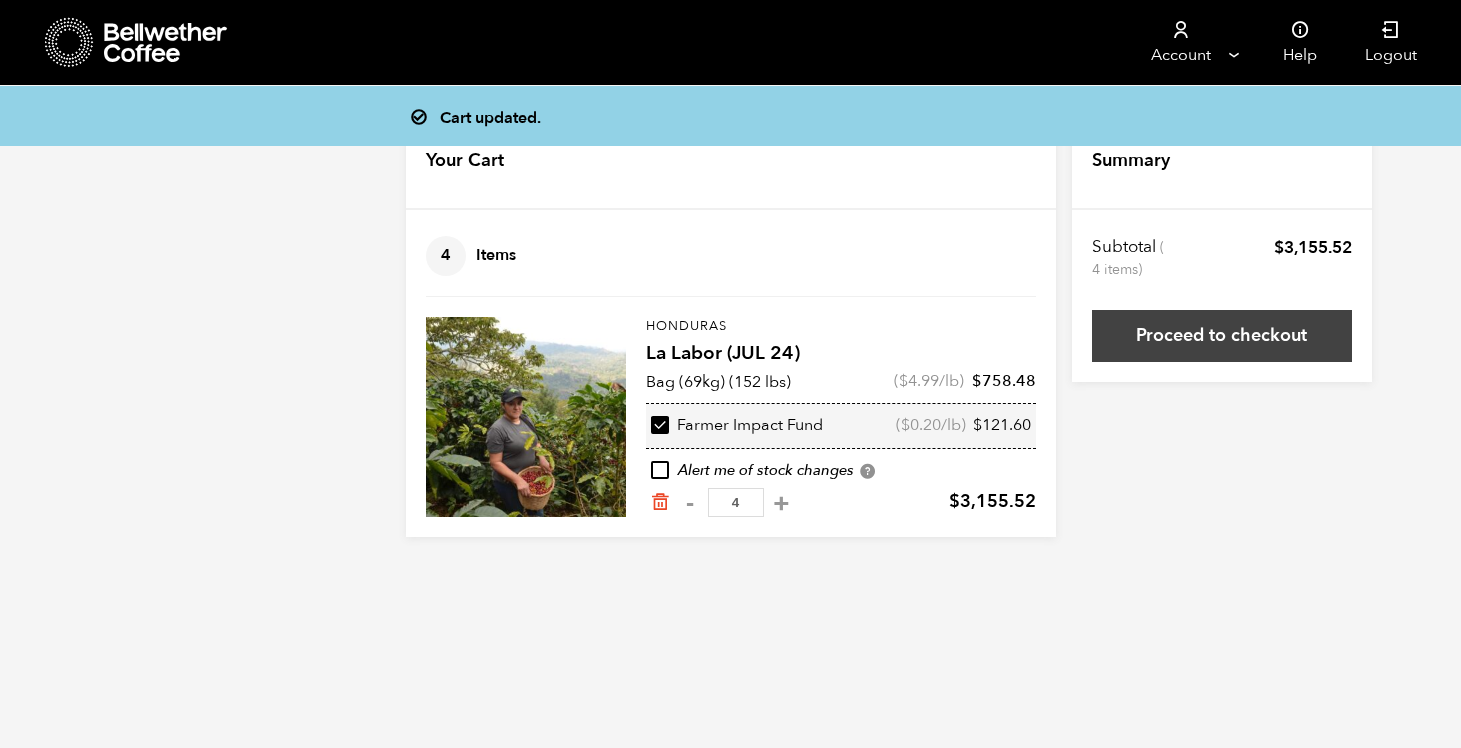 click on "Proceed to checkout" at bounding box center (1222, 336) 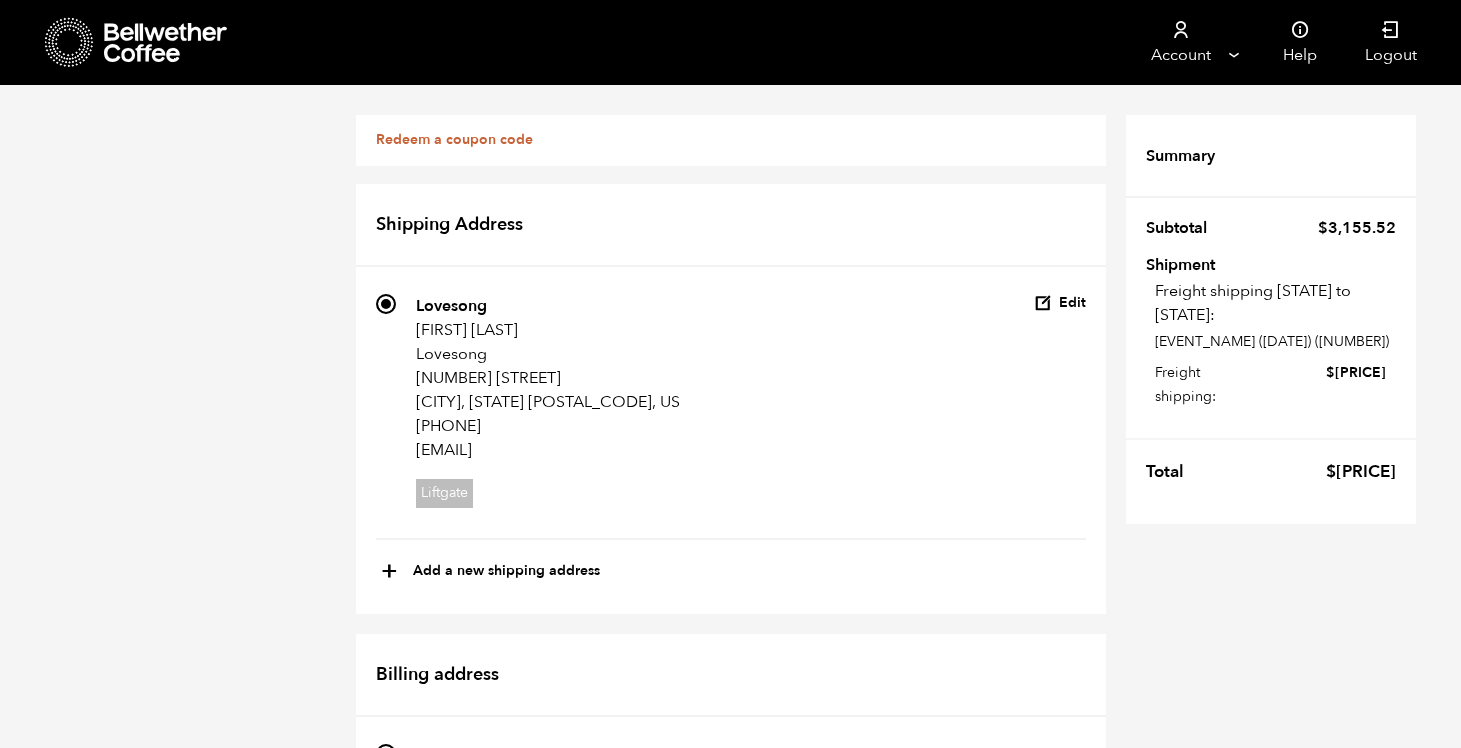 scroll, scrollTop: 874, scrollLeft: 0, axis: vertical 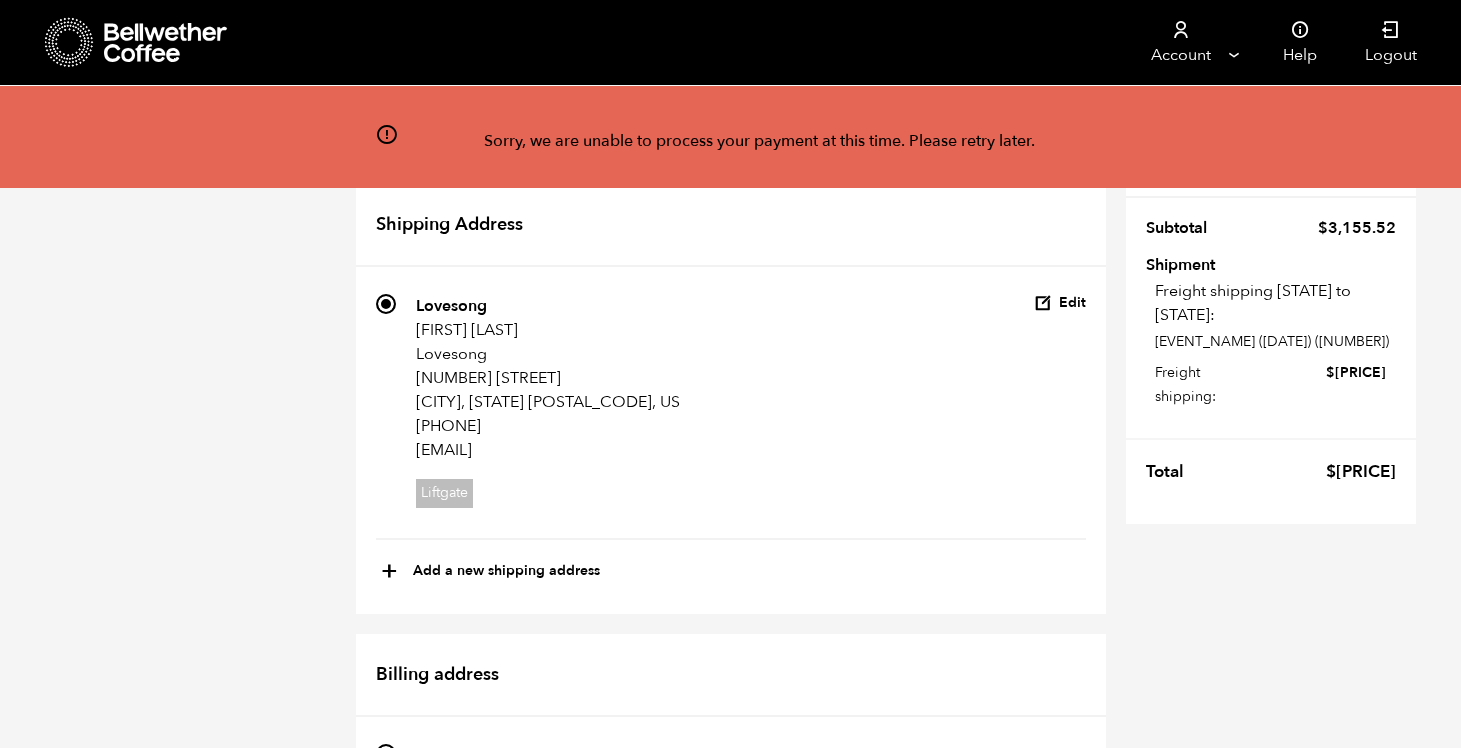 click on "Use a new payment method" at bounding box center (550, 1428) 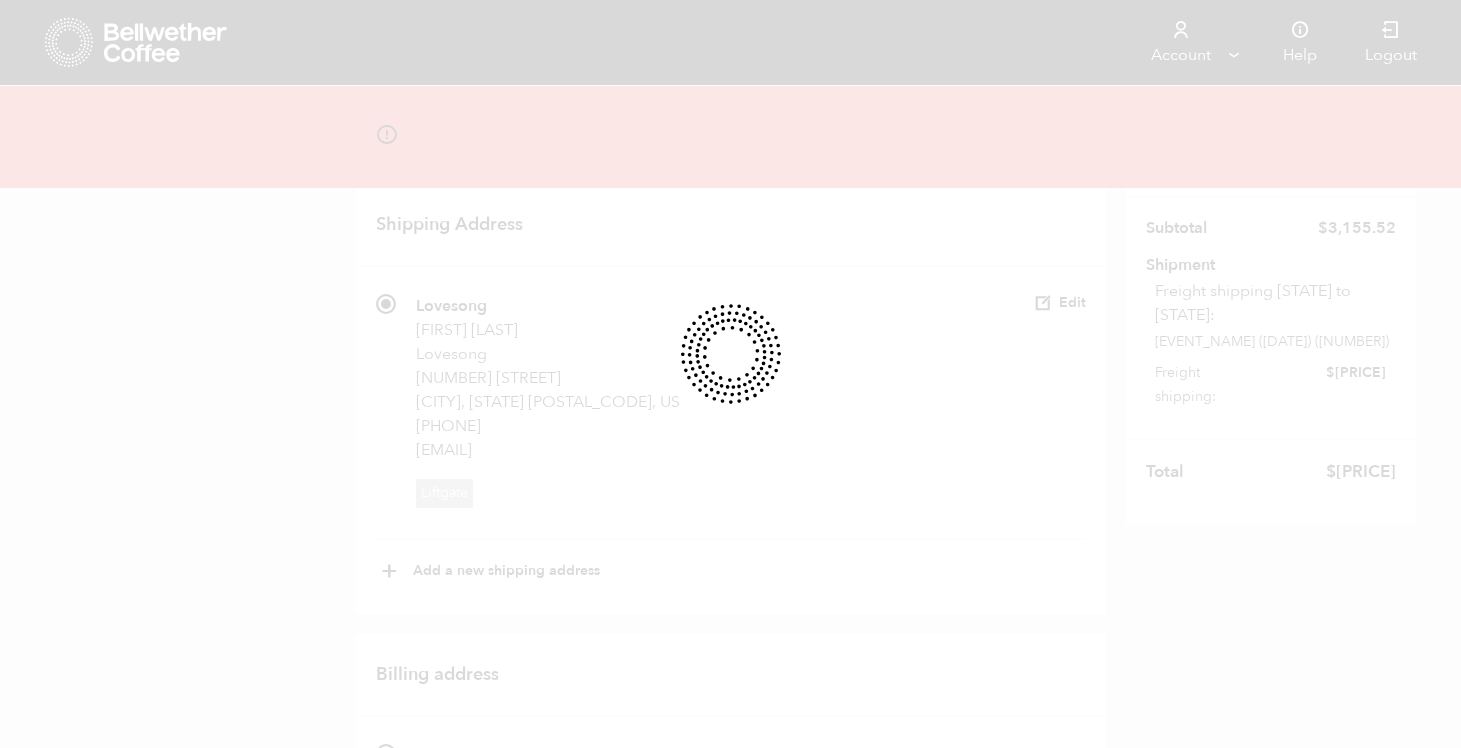 scroll, scrollTop: 1102, scrollLeft: 0, axis: vertical 